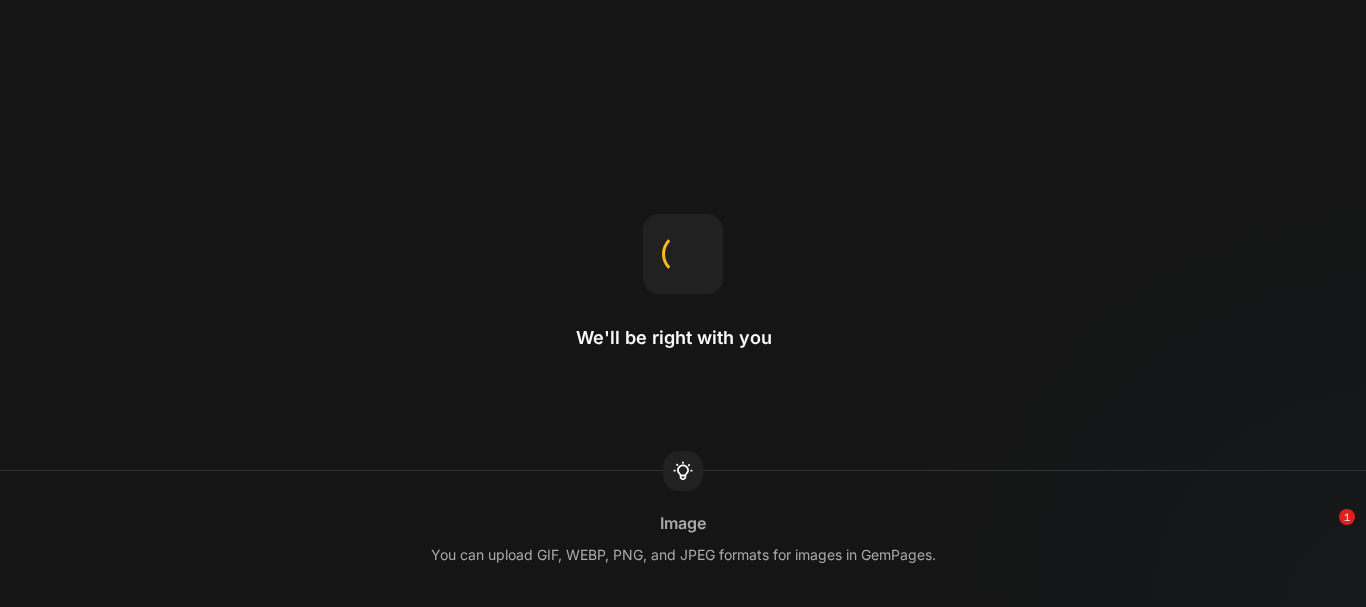scroll, scrollTop: 0, scrollLeft: 0, axis: both 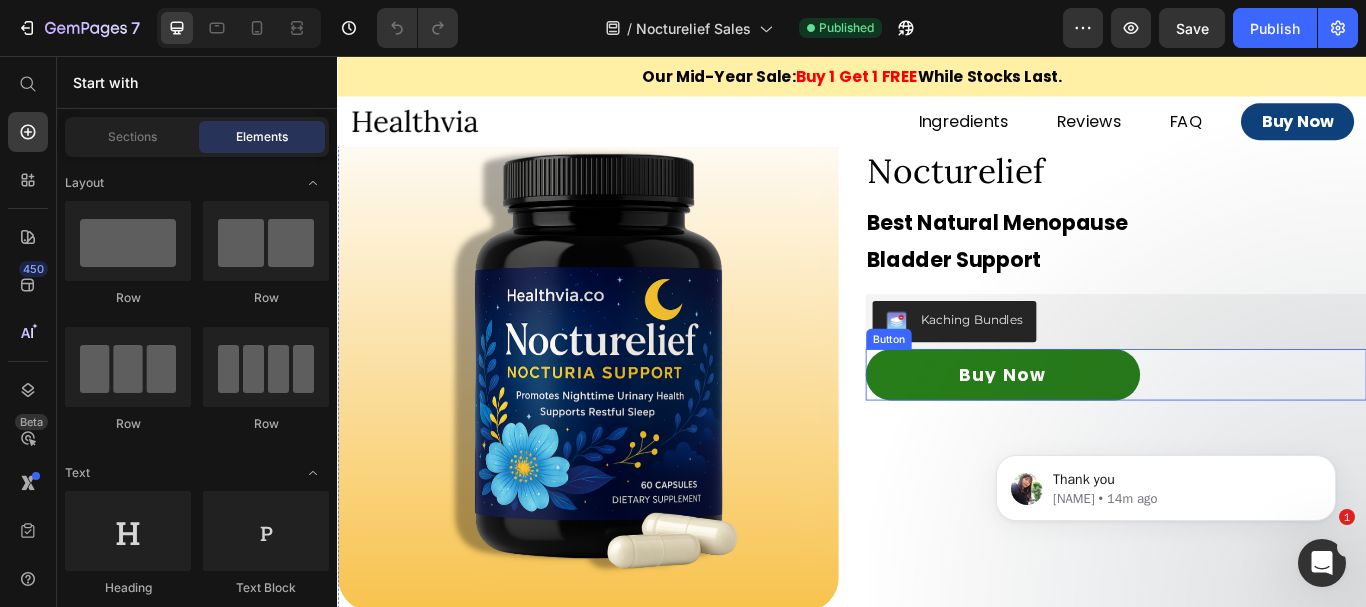 click on "Buy Now" at bounding box center [1113, 428] 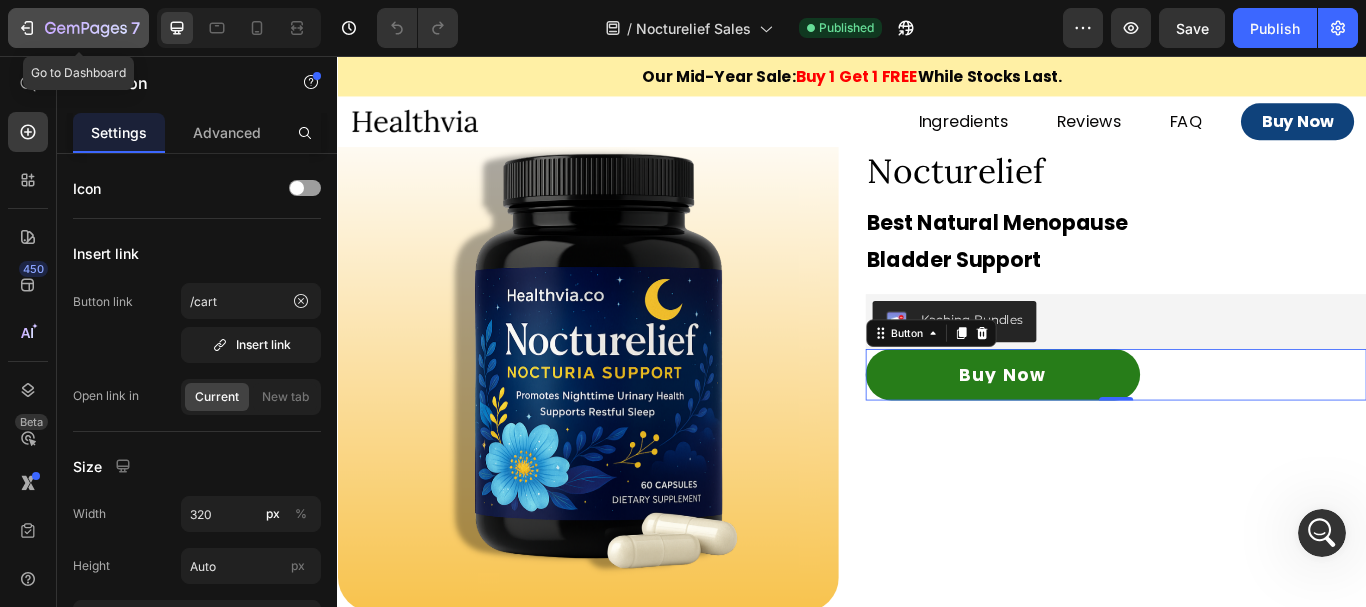 click 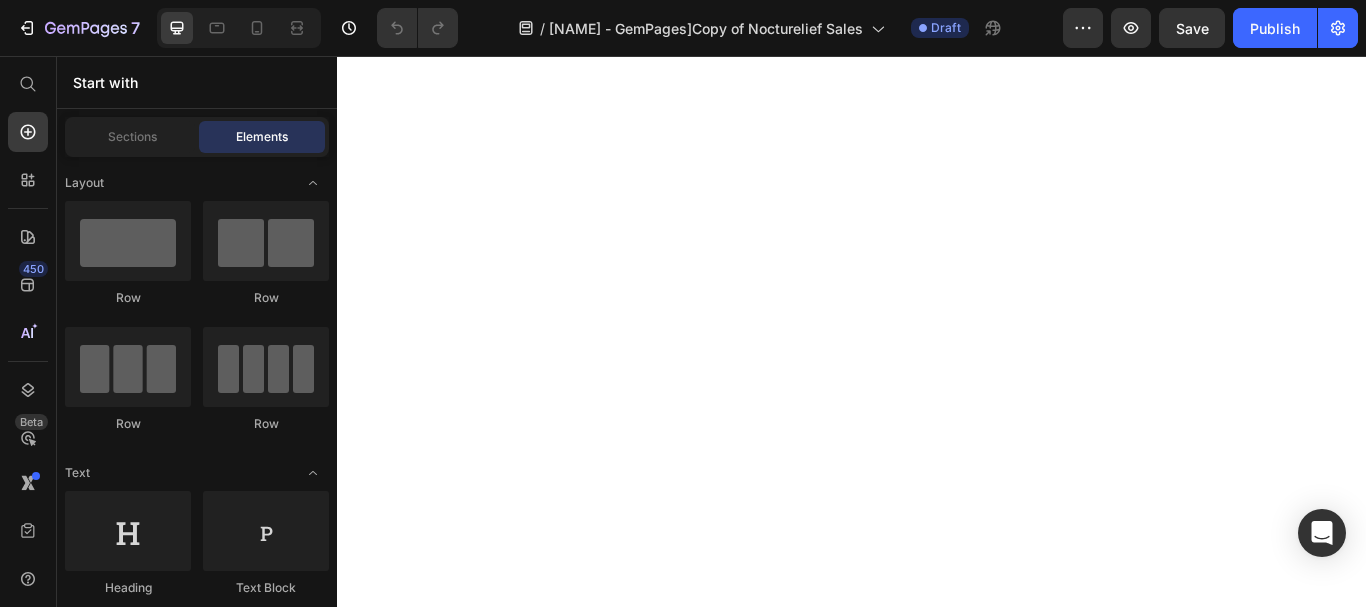 scroll, scrollTop: 0, scrollLeft: 0, axis: both 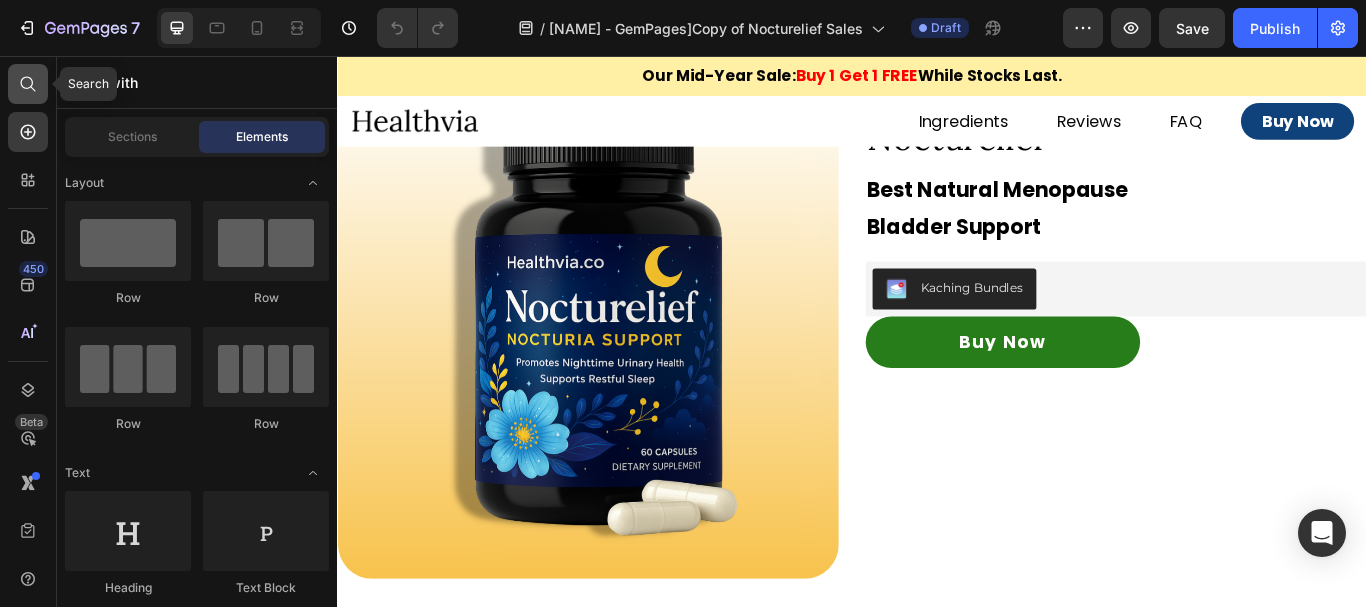 click 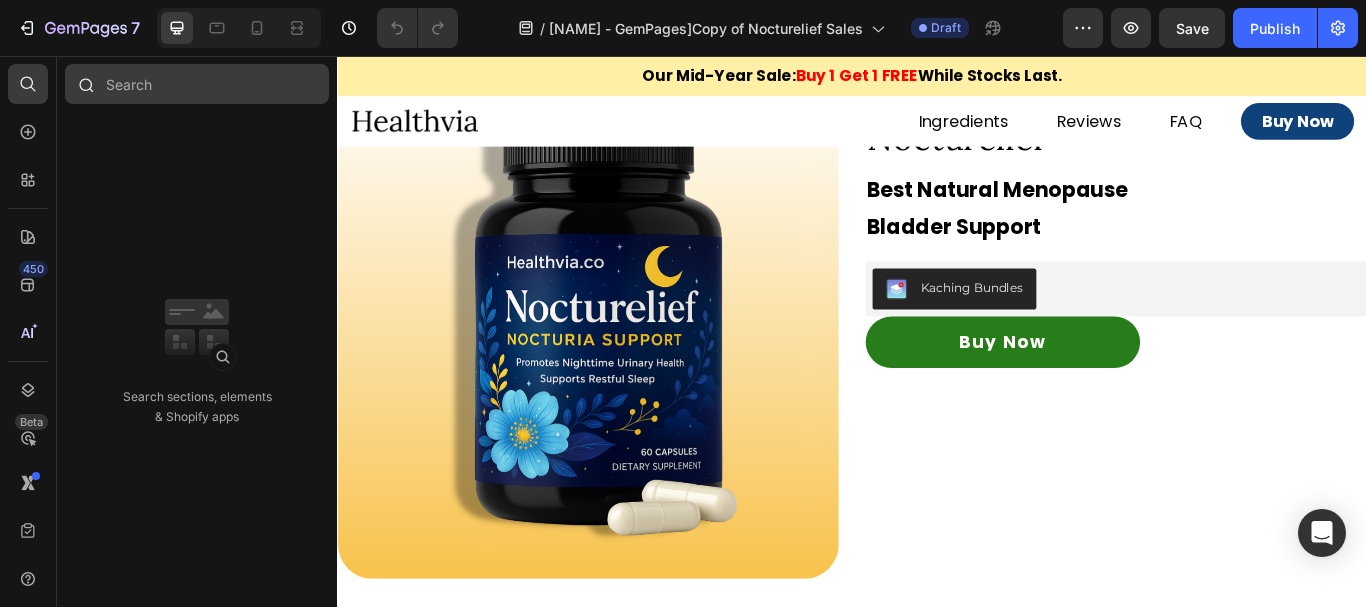 click at bounding box center (197, 84) 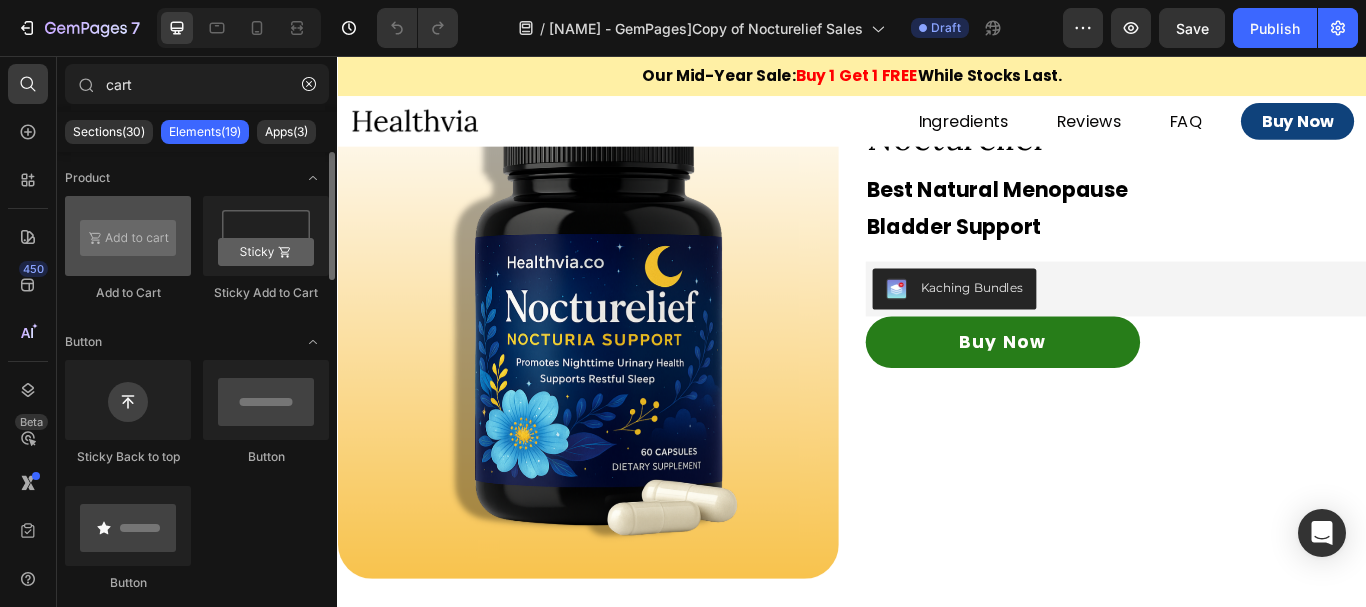 type on "cart" 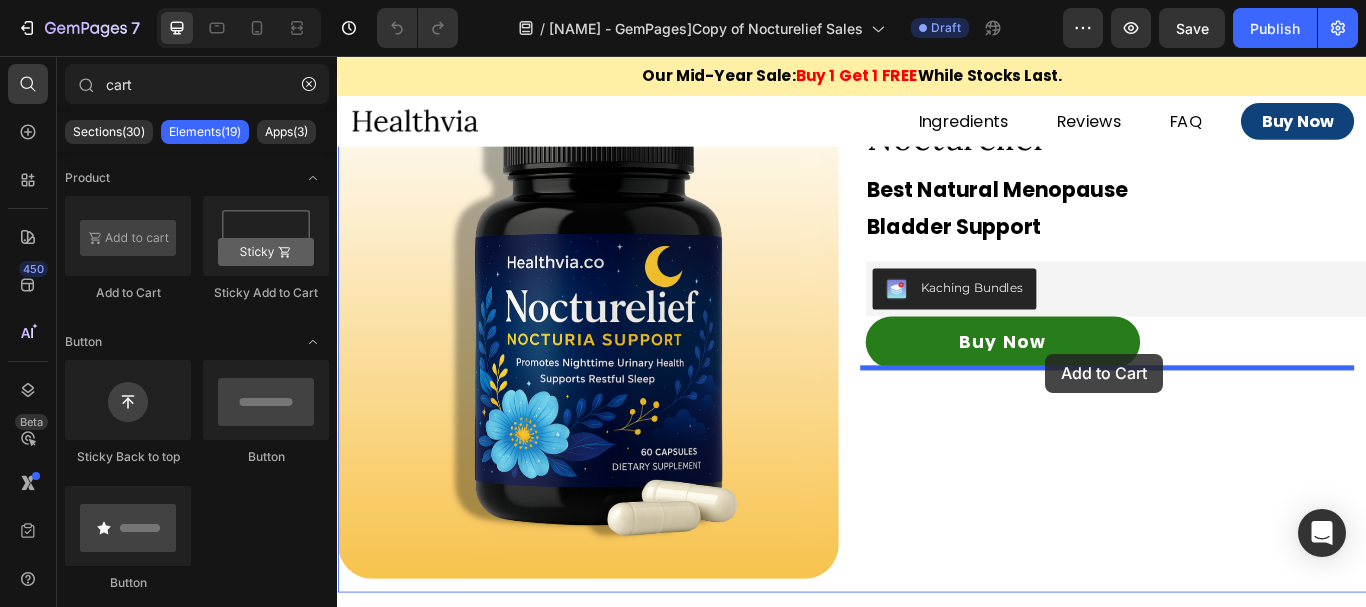 drag, startPoint x: 477, startPoint y: 300, endPoint x: 1163, endPoint y: 403, distance: 693.6894 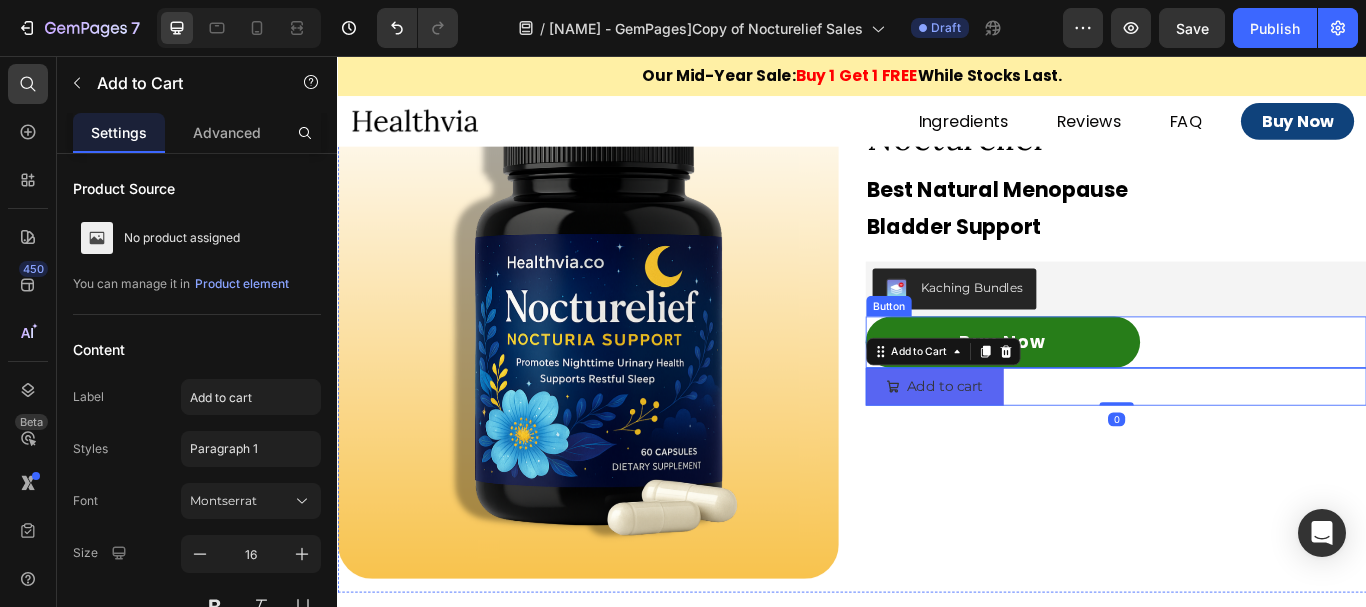 click on "Buy Now" at bounding box center [1113, 390] 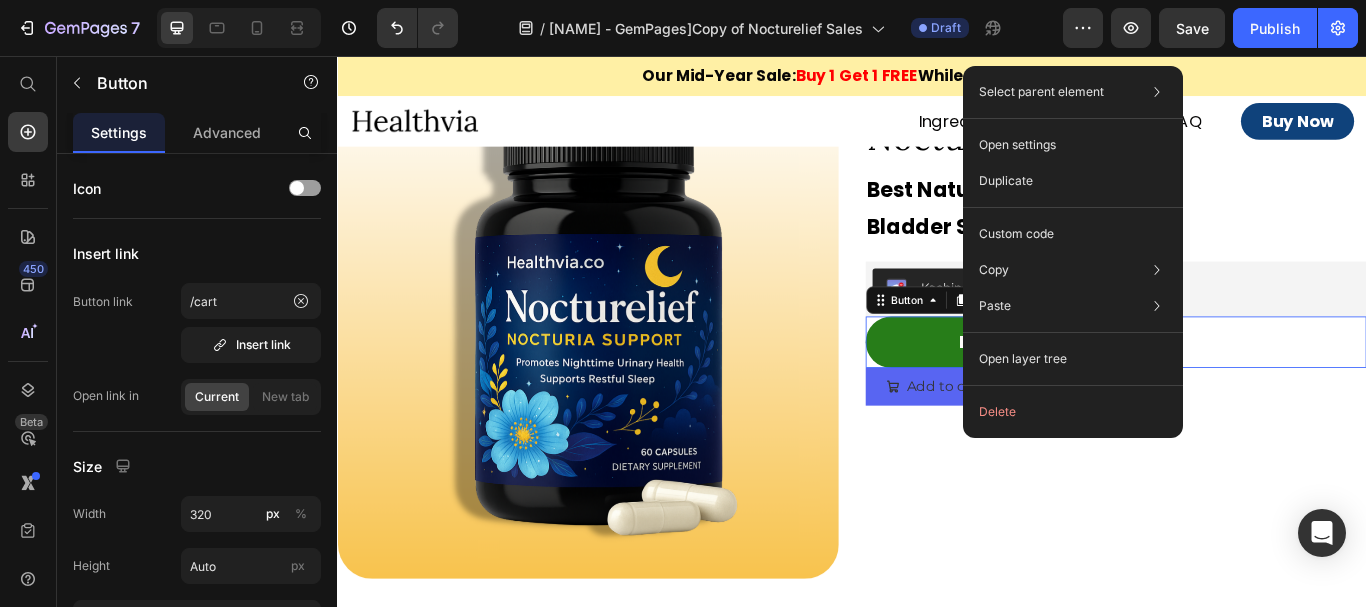 click on "Kaching Bundles" at bounding box center [1245, 328] 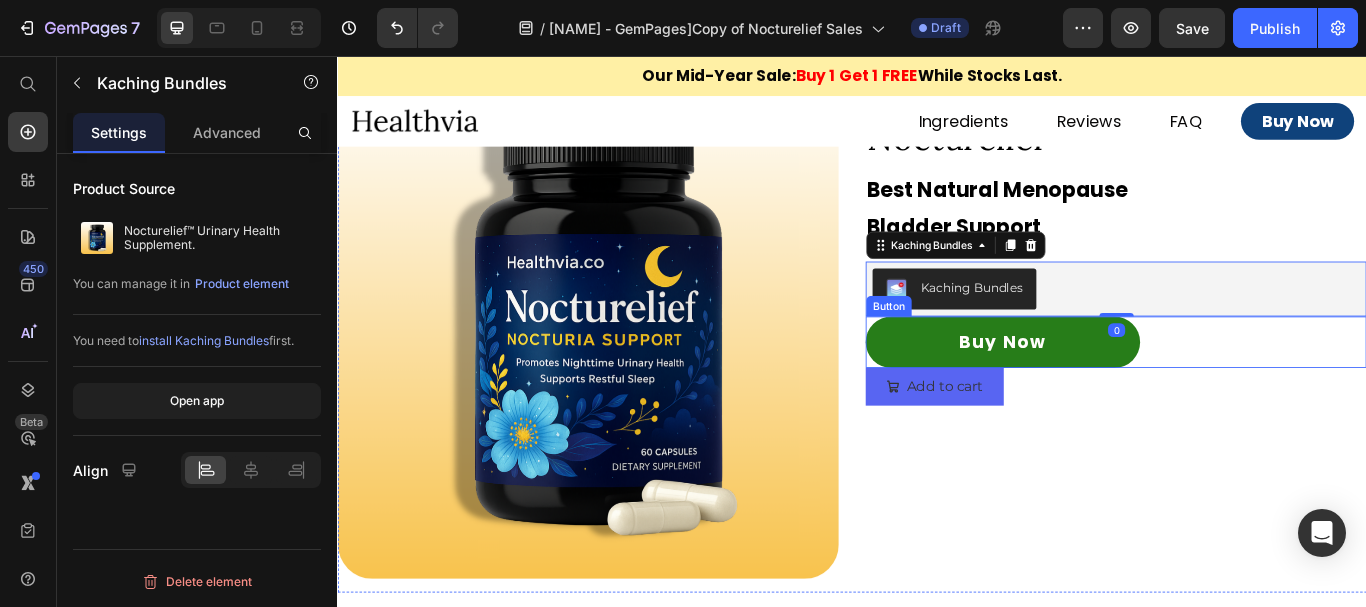 click on "Buy Now" at bounding box center [1113, 390] 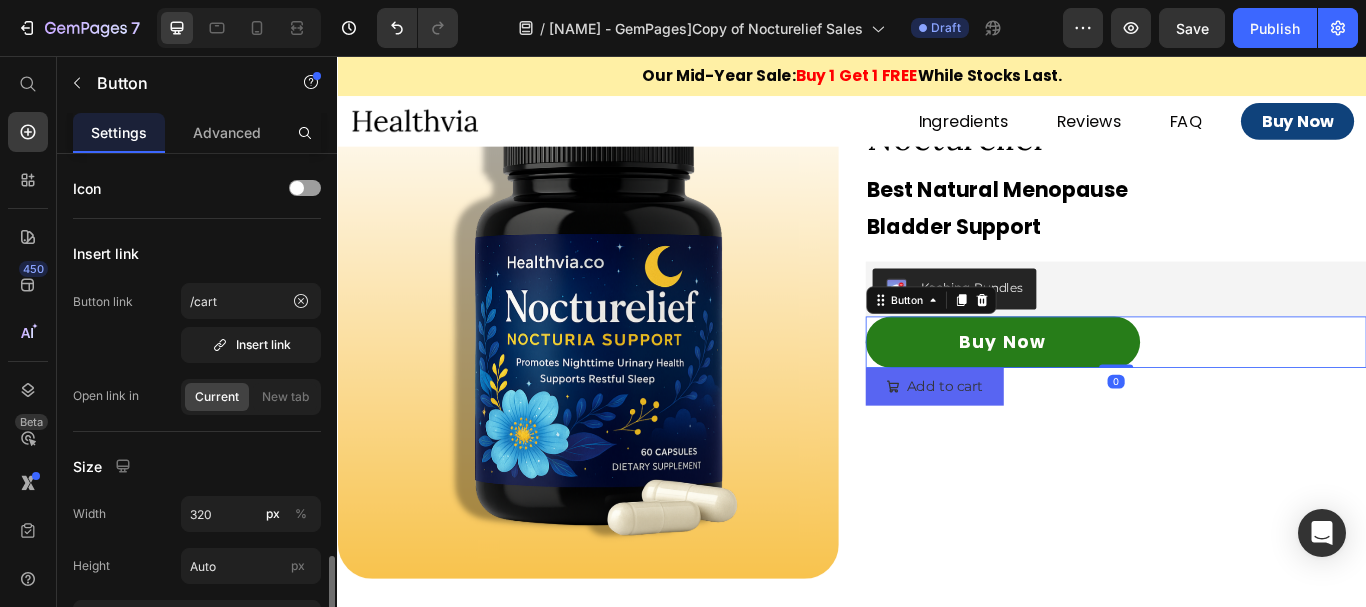 scroll, scrollTop: 300, scrollLeft: 0, axis: vertical 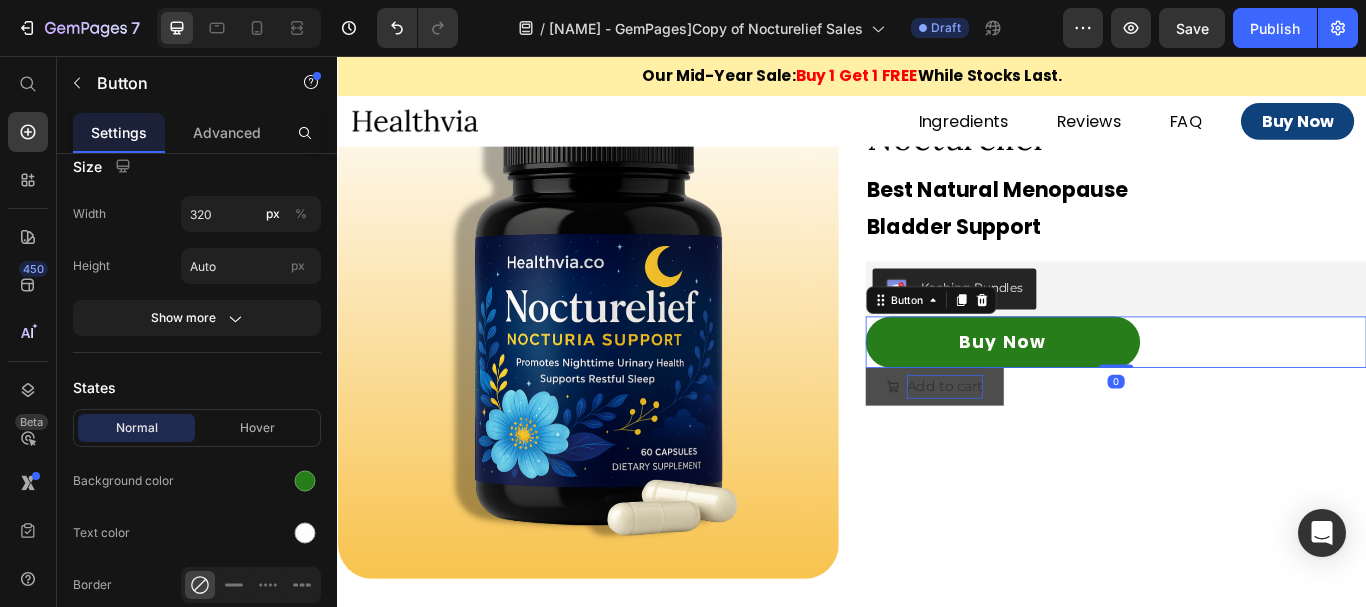 click on "Add to cart" at bounding box center (1045, 442) 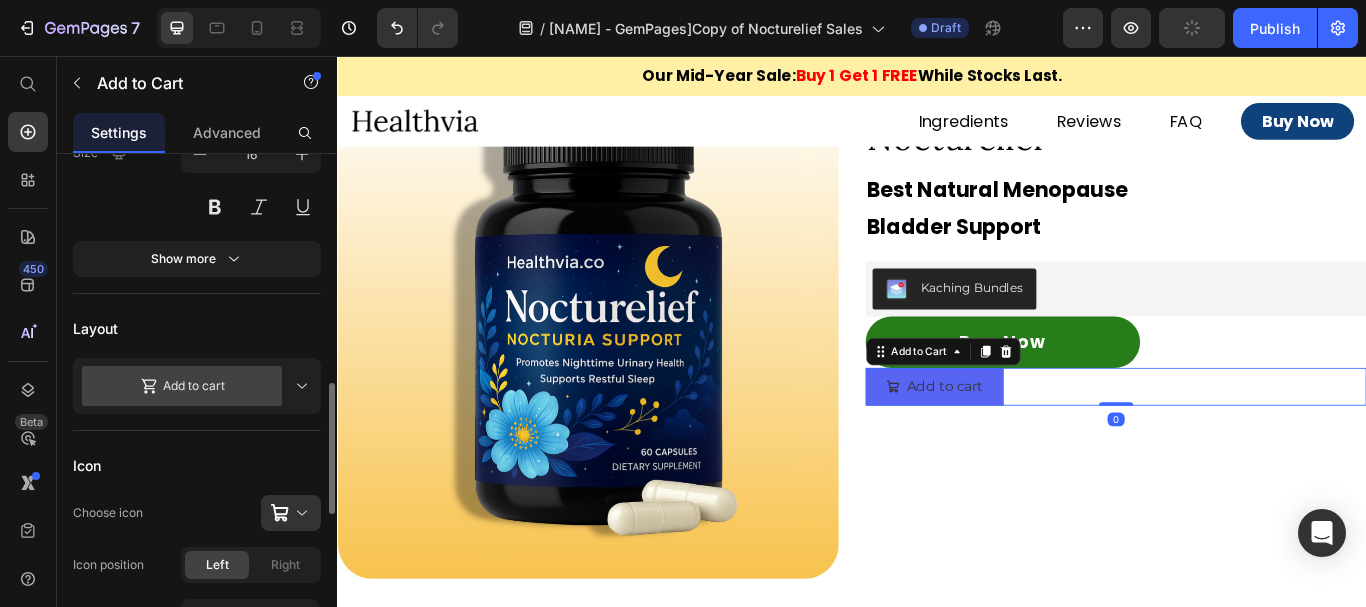 scroll, scrollTop: 500, scrollLeft: 0, axis: vertical 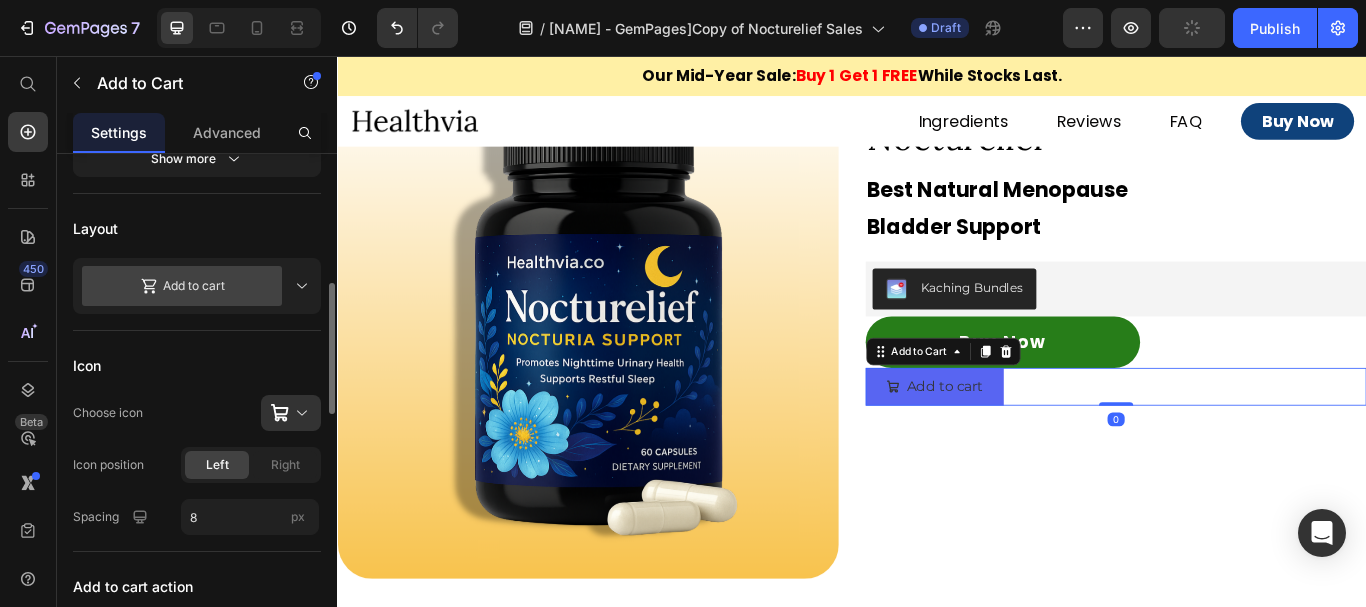 click on "Add to cart" at bounding box center (182, 286) 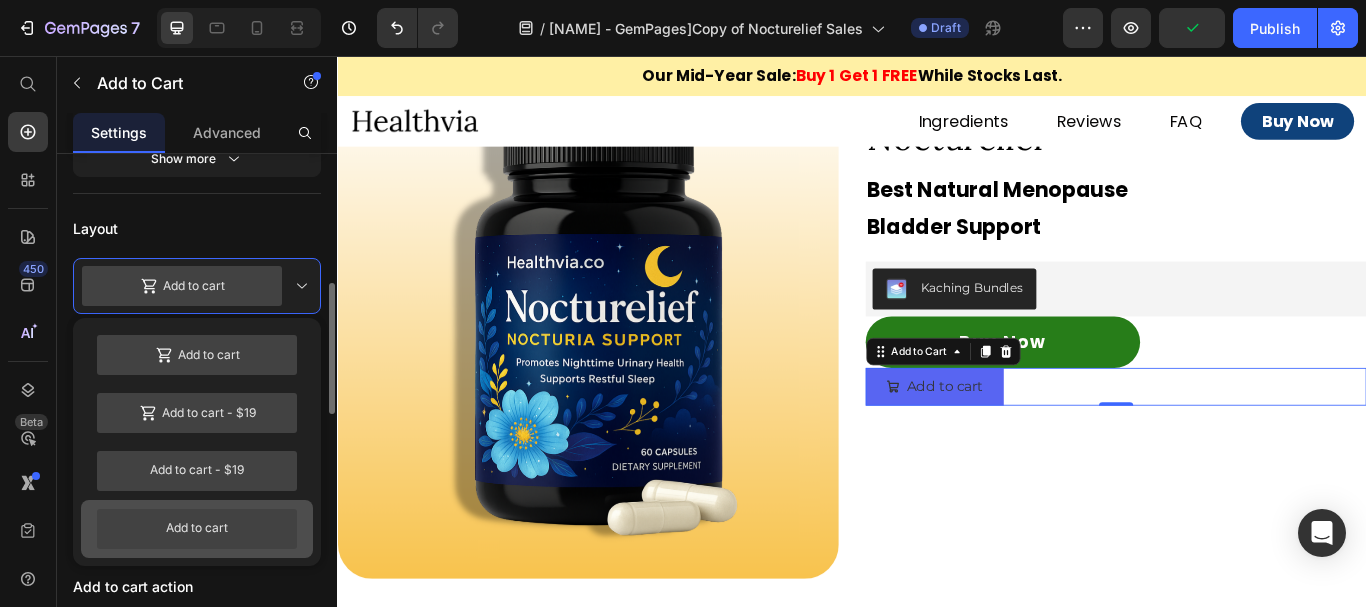 click on "Add to cart" at bounding box center (197, 529) 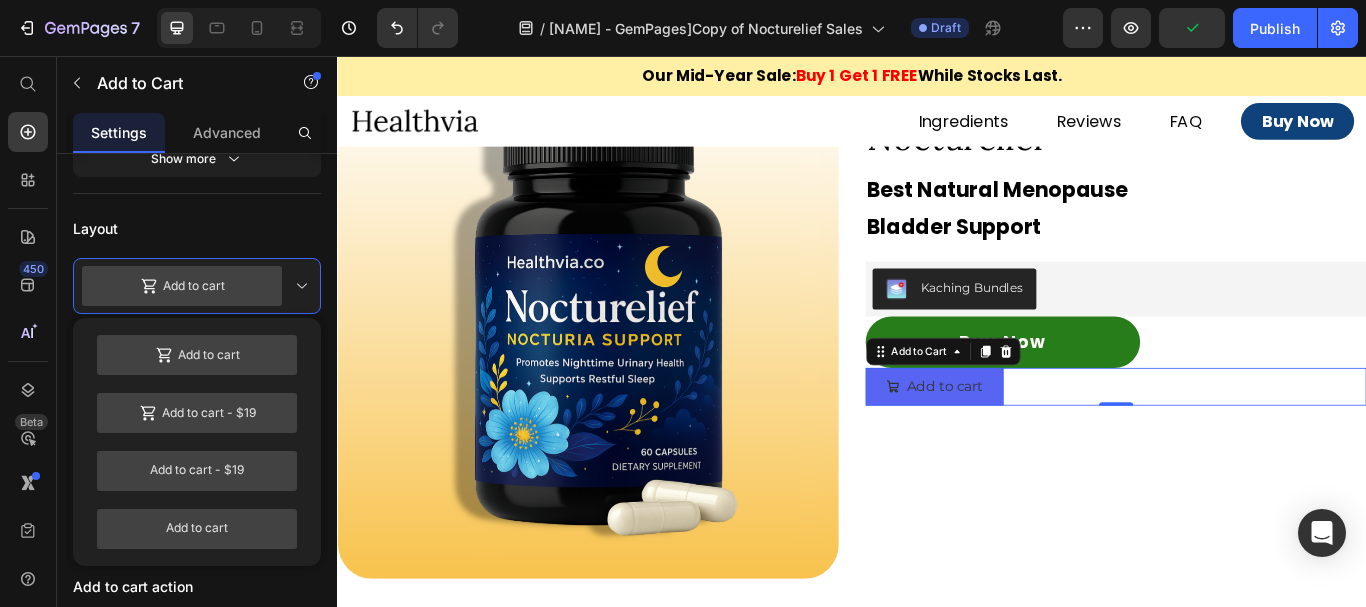 click on "Buy Now" at bounding box center [1113, 390] 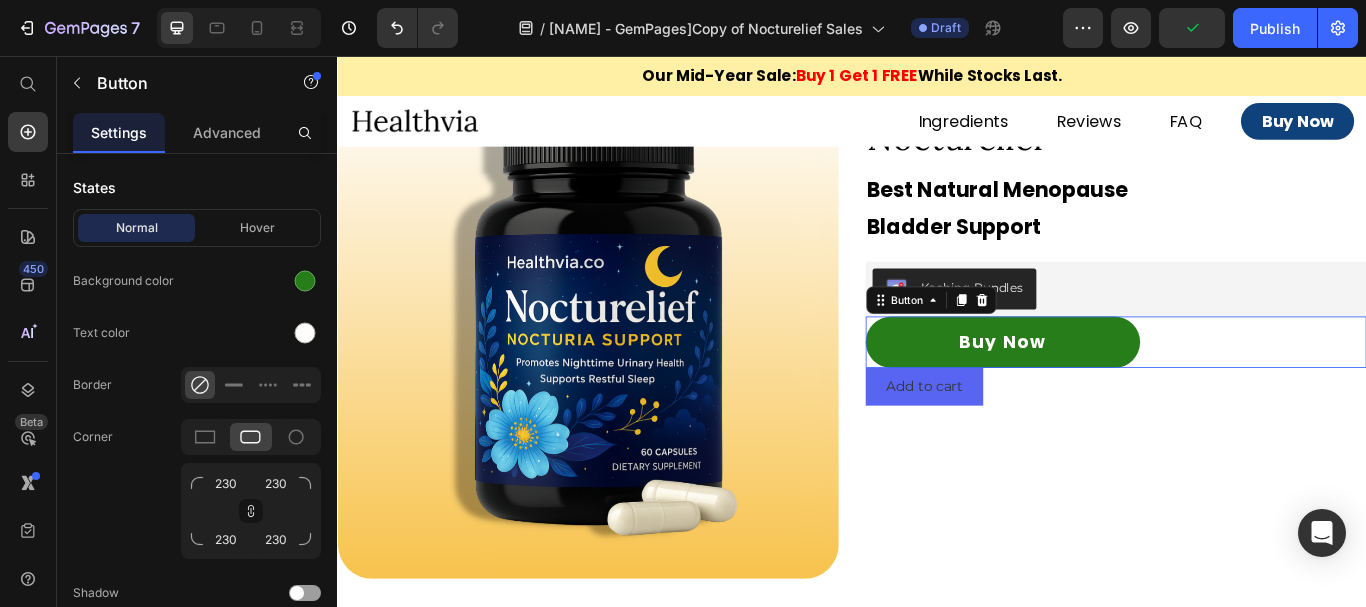 scroll, scrollTop: 0, scrollLeft: 0, axis: both 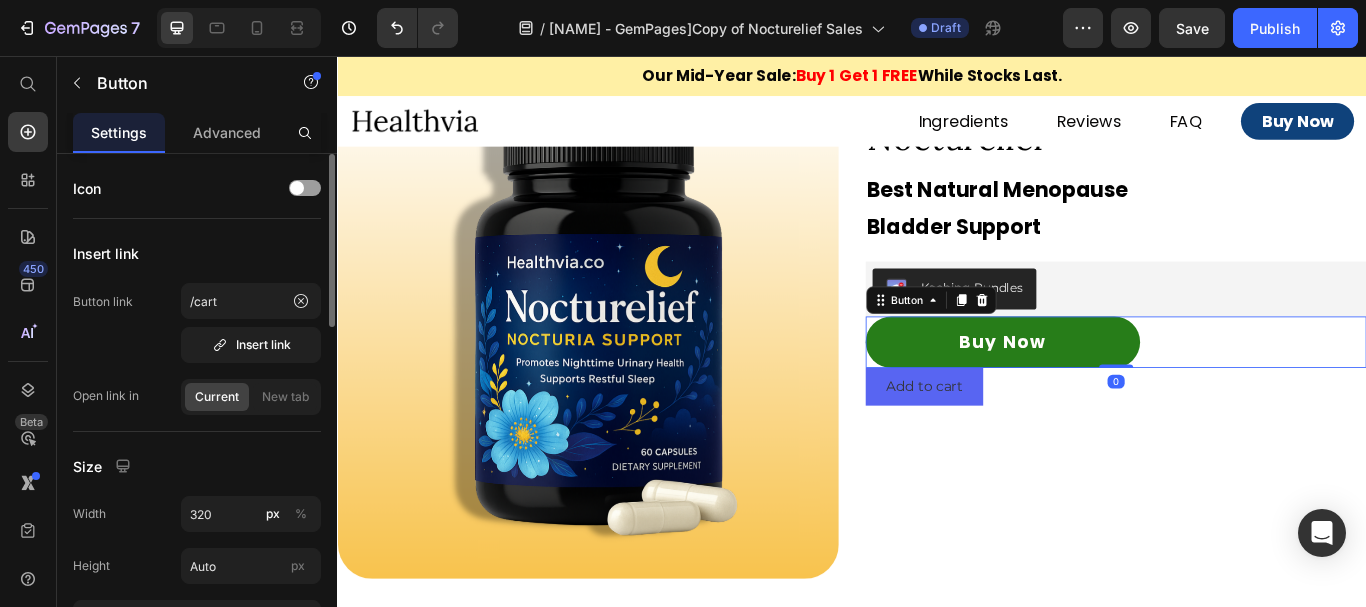 click on "Buy Now" at bounding box center (1113, 390) 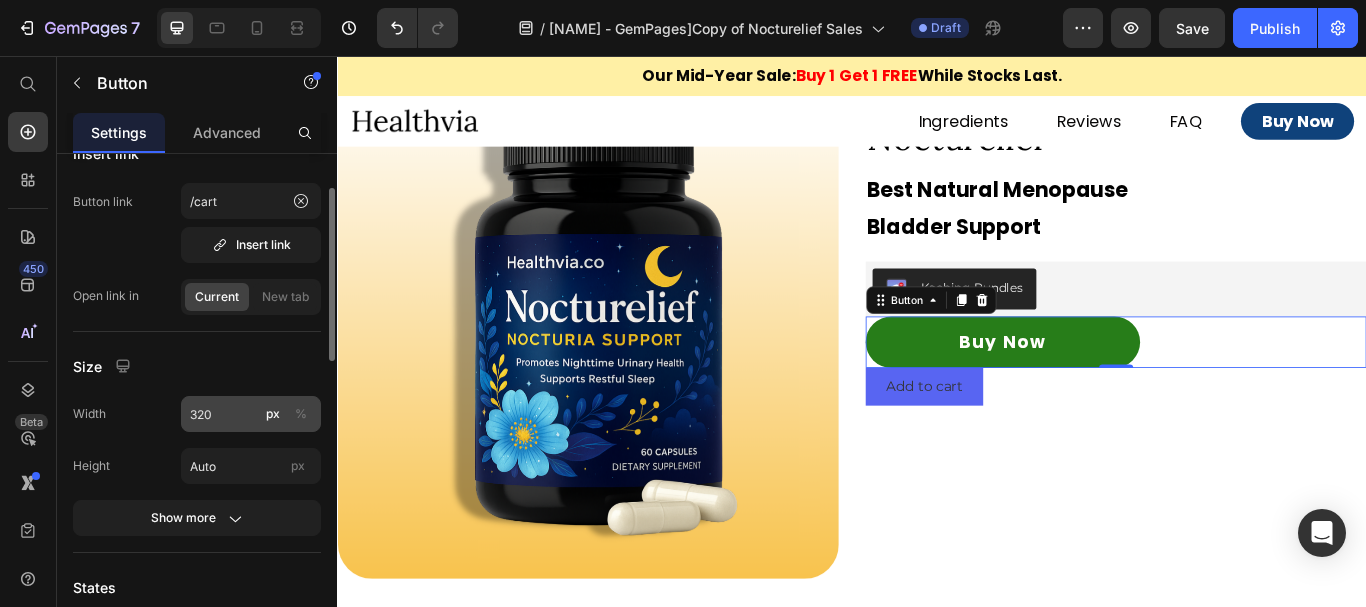 scroll, scrollTop: 0, scrollLeft: 0, axis: both 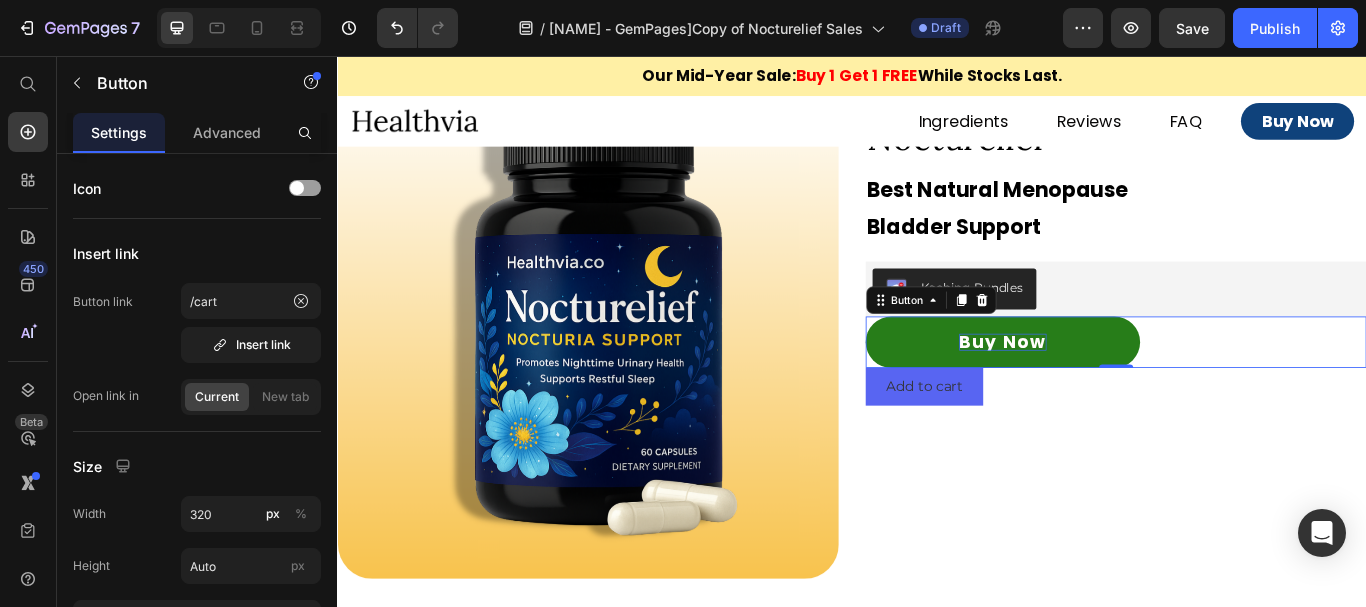 click on "Buy Now" at bounding box center [1113, 390] 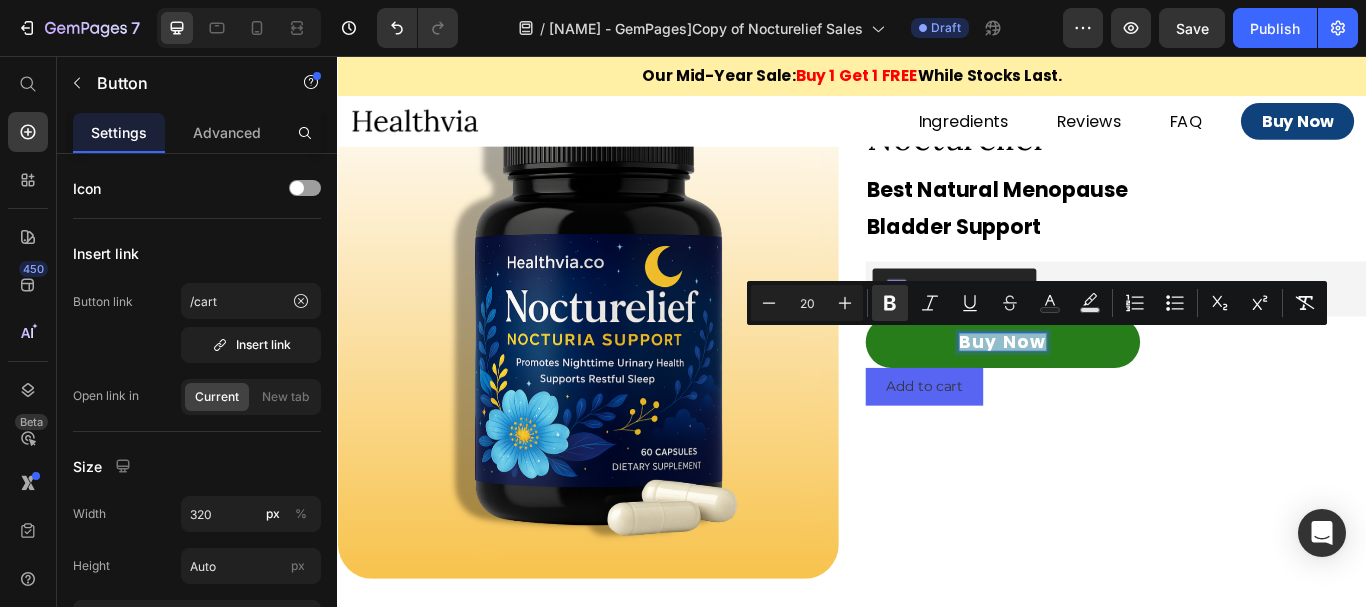 drag, startPoint x: 1152, startPoint y: 387, endPoint x: 1058, endPoint y: 395, distance: 94.33981 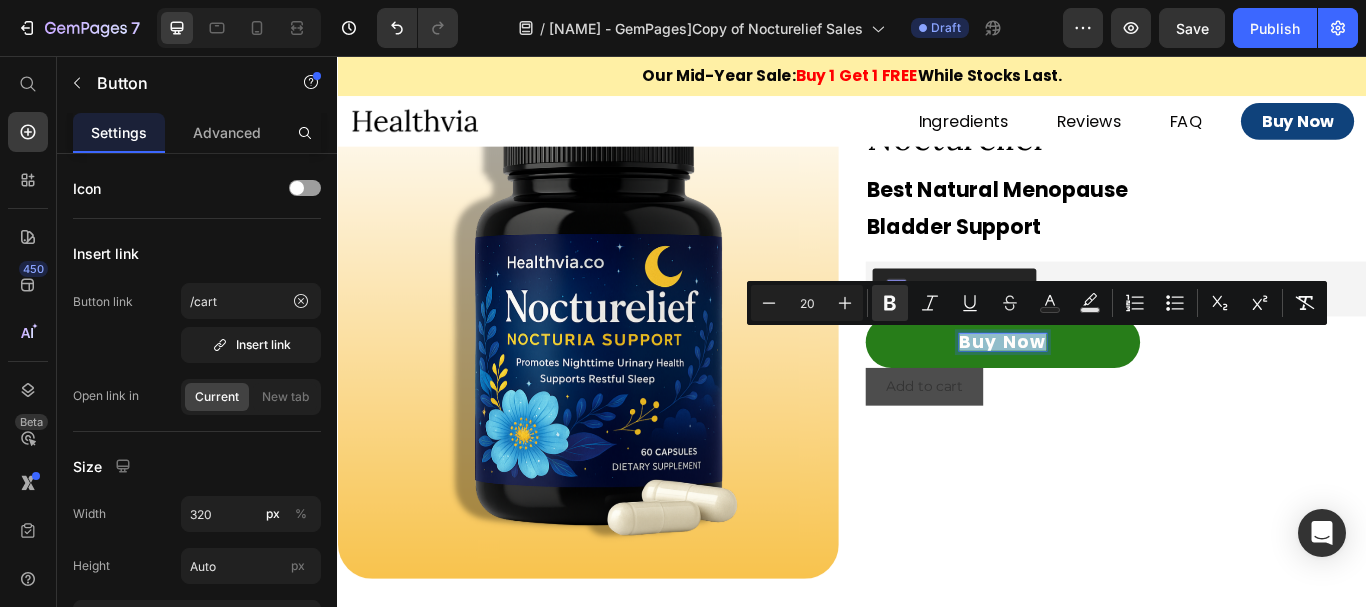 copy on "Buy Now" 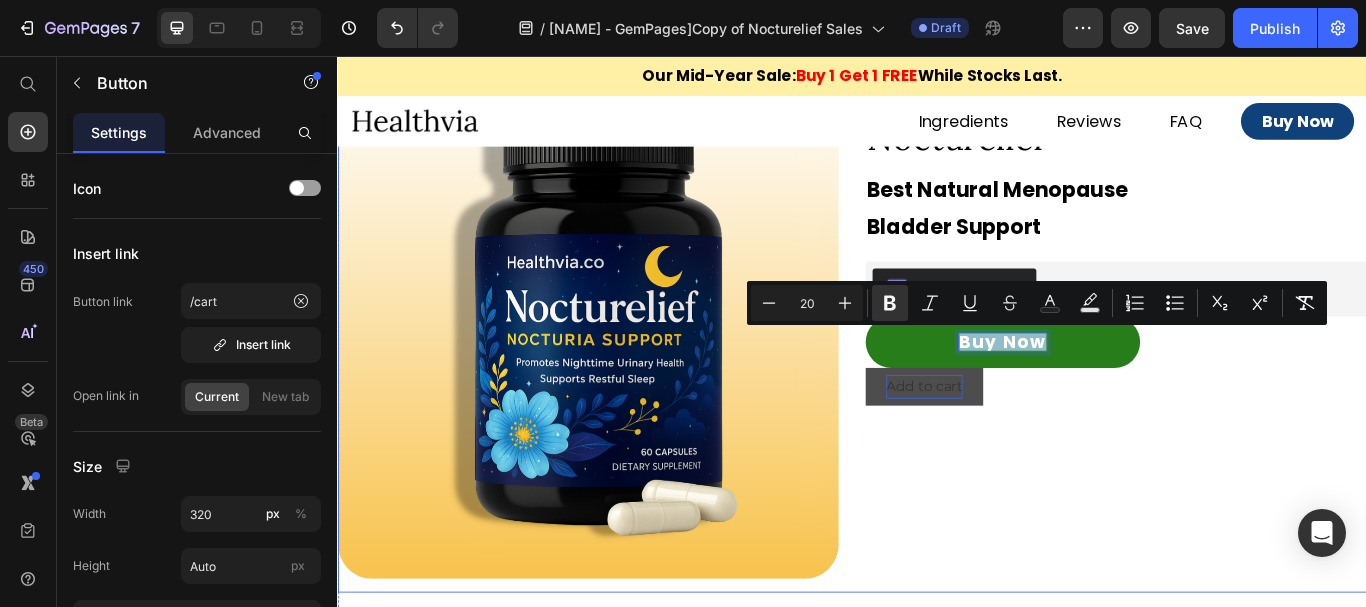 click on "Add to cart" at bounding box center [1021, 442] 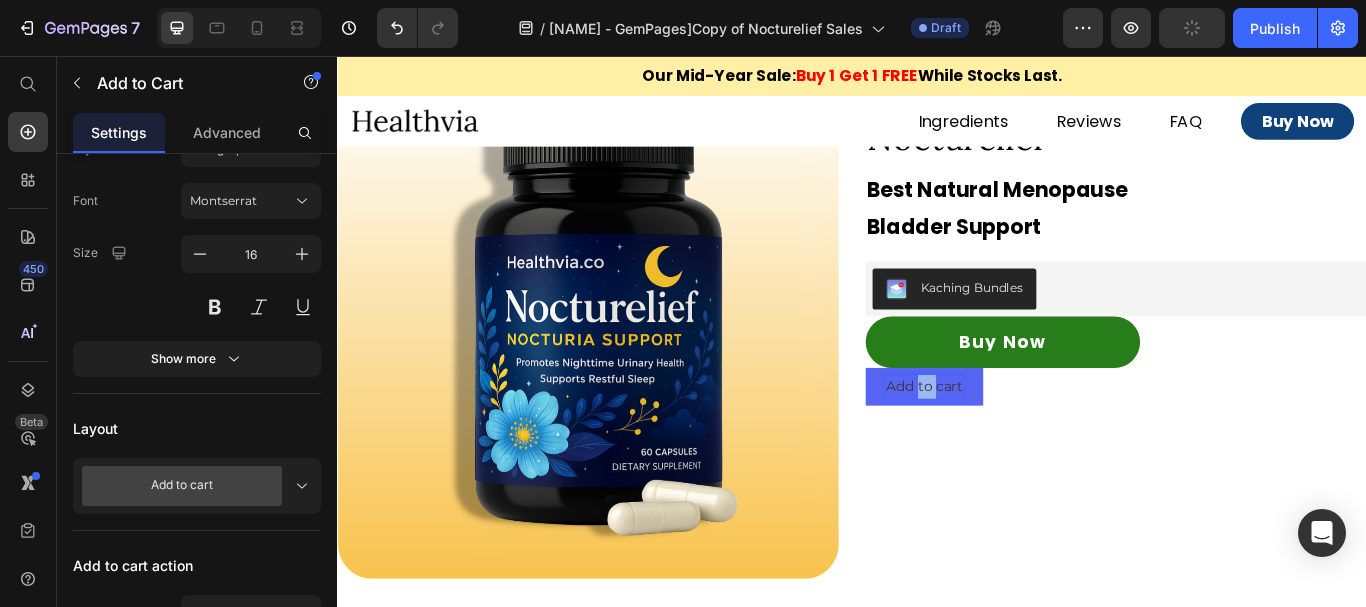 scroll, scrollTop: 100, scrollLeft: 0, axis: vertical 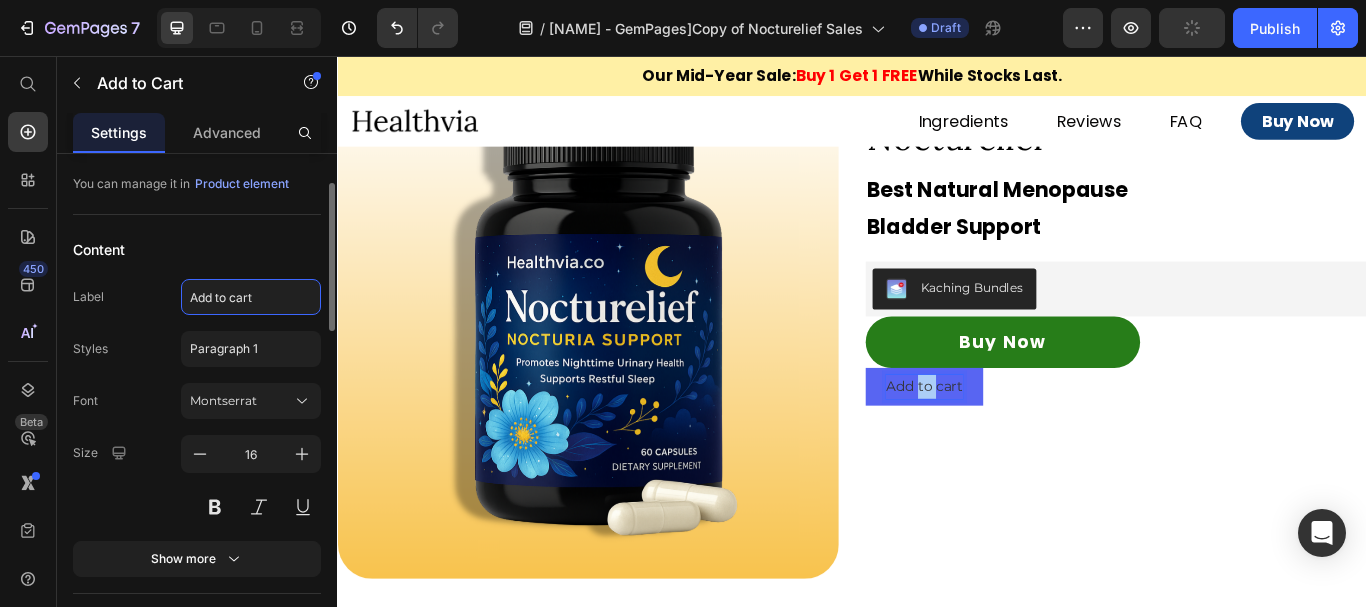 click on "Add to cart" 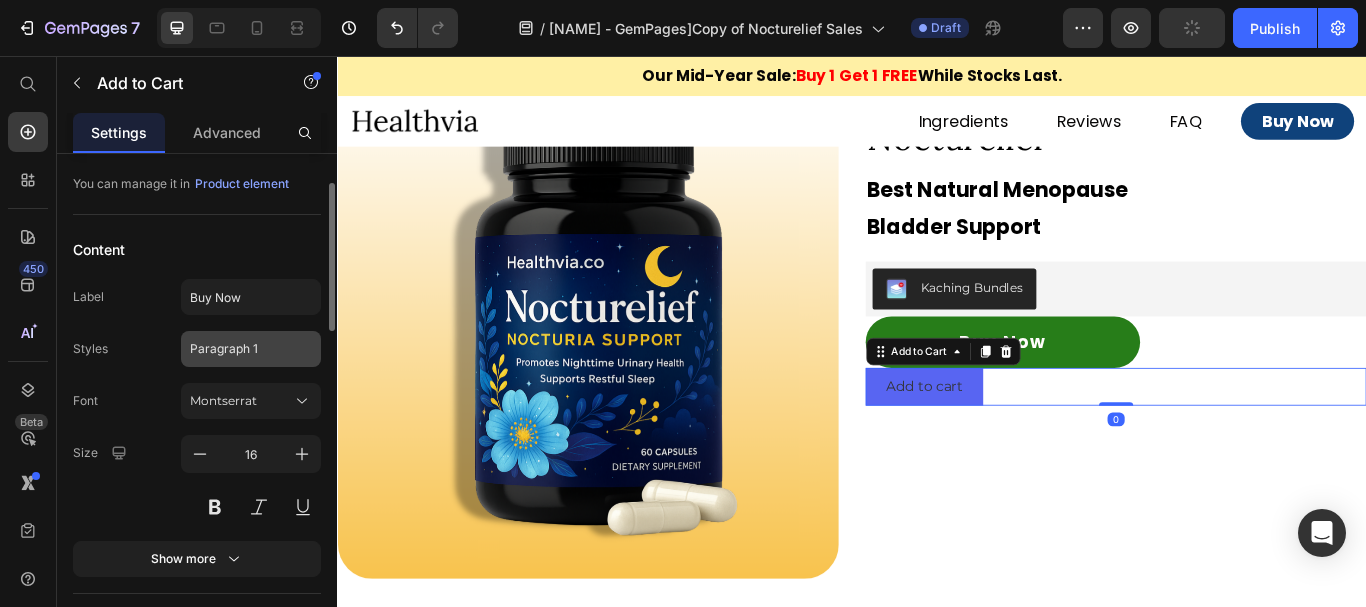 click at bounding box center [215, 507] 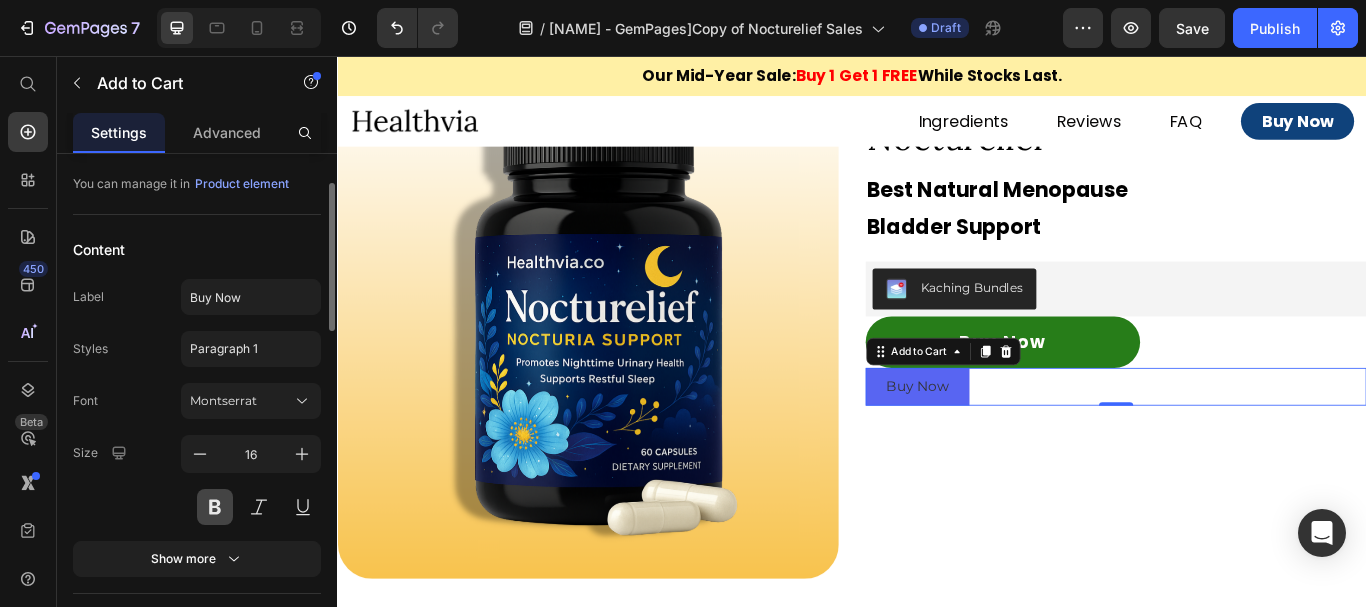 click at bounding box center [215, 507] 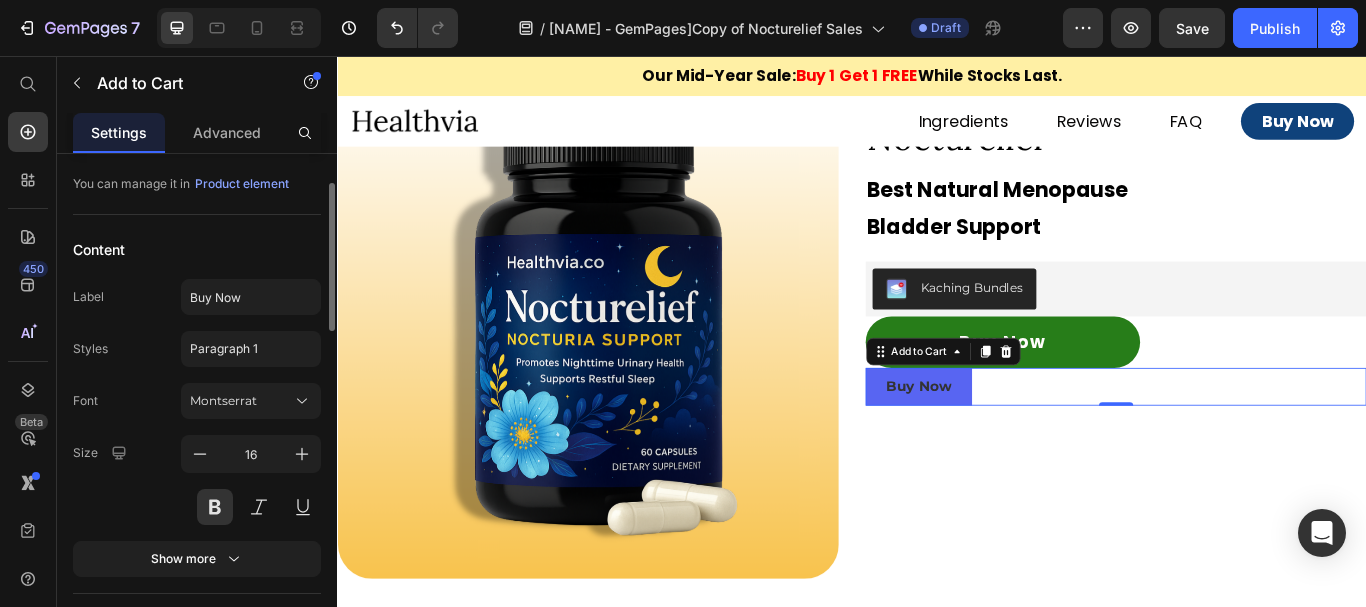click on "Size 16" at bounding box center (197, 480) 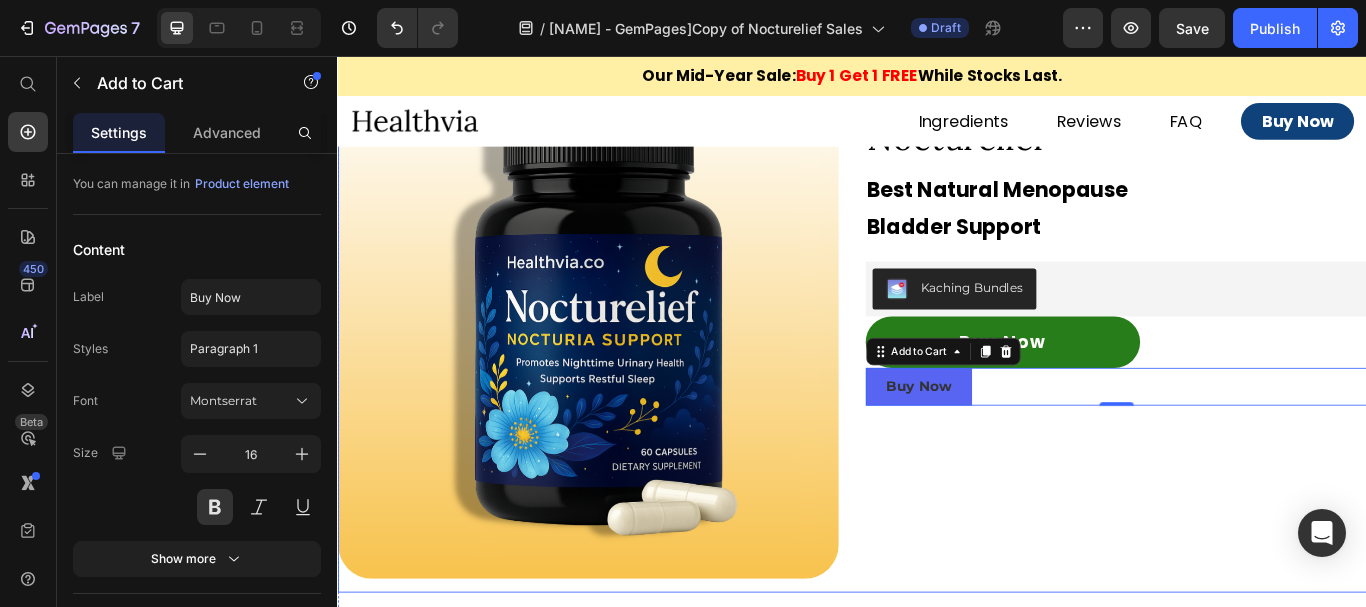 click on "Icon Icon Icon Icon
Icon Icon List 4,946 Reviews Text Block Row Nocturelief Text Block Best Natural Menopause  Bladder Support Text Block Kaching Bundles Kaching Bundles Buy Now Button Buy Now Add to Cart   0" at bounding box center [1245, 382] 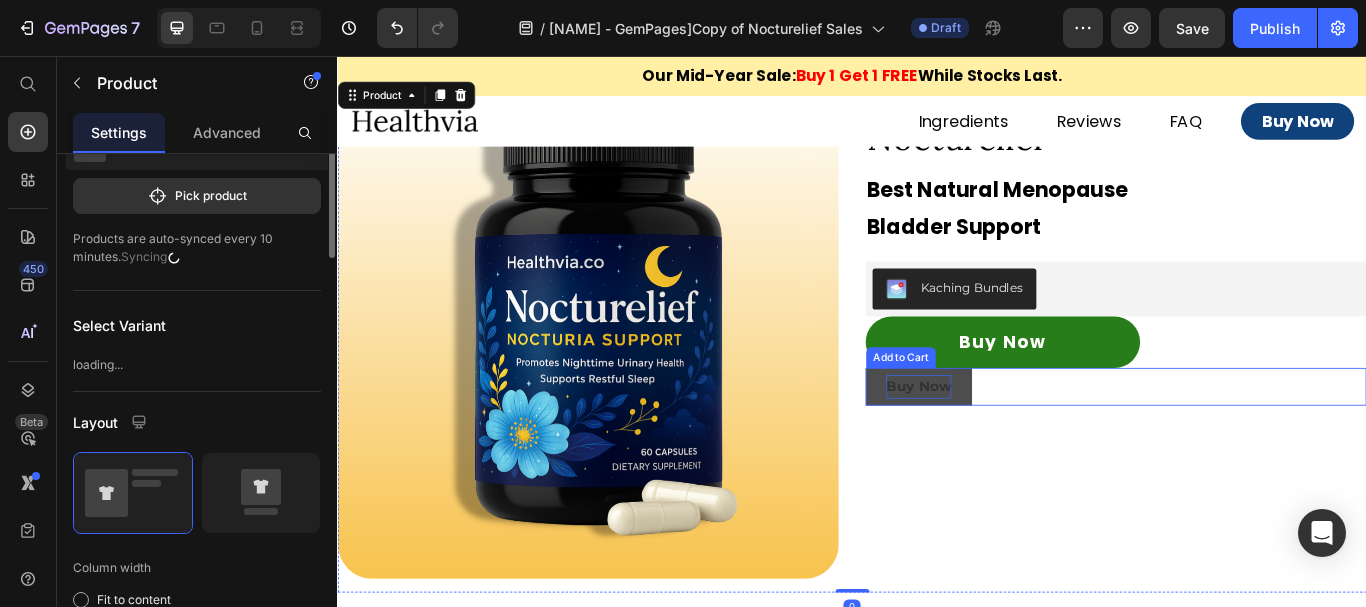 scroll, scrollTop: 0, scrollLeft: 0, axis: both 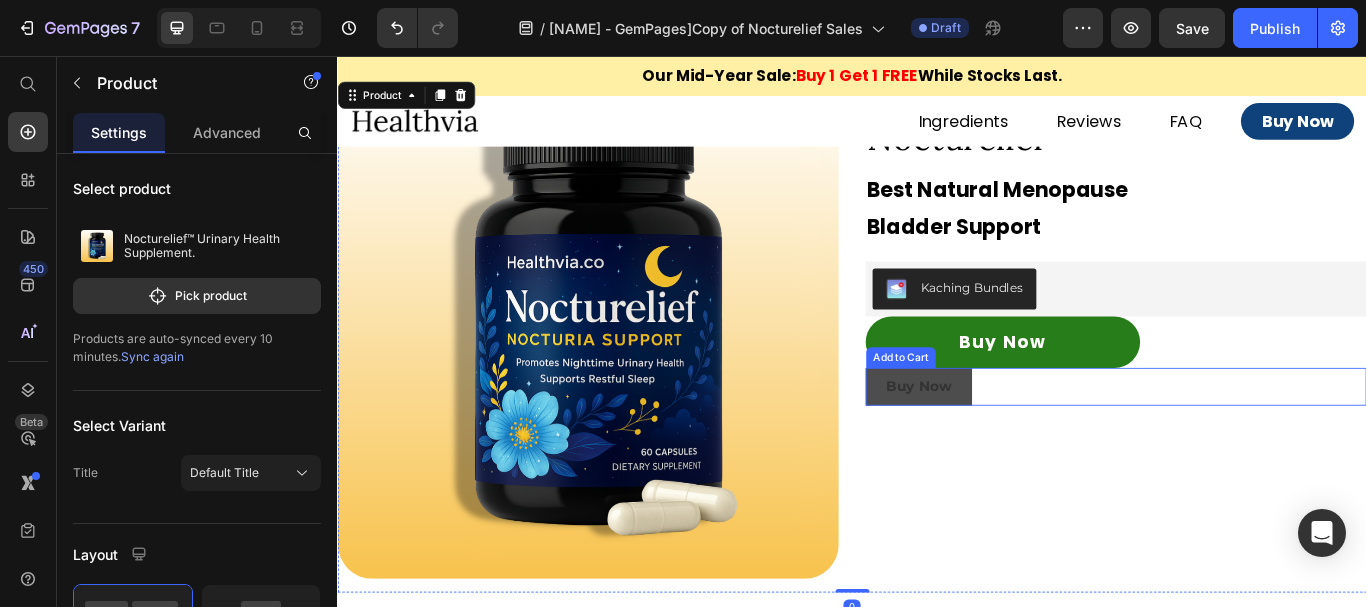 click on "Buy Now" at bounding box center [1015, 442] 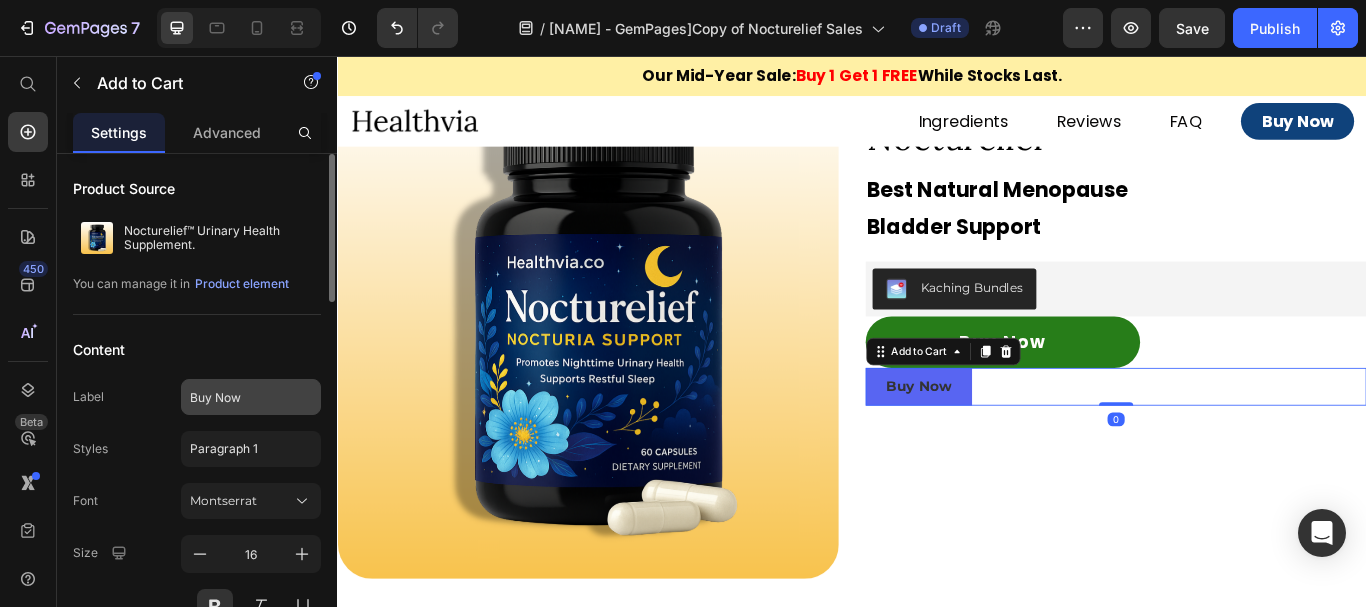 scroll, scrollTop: 0, scrollLeft: 0, axis: both 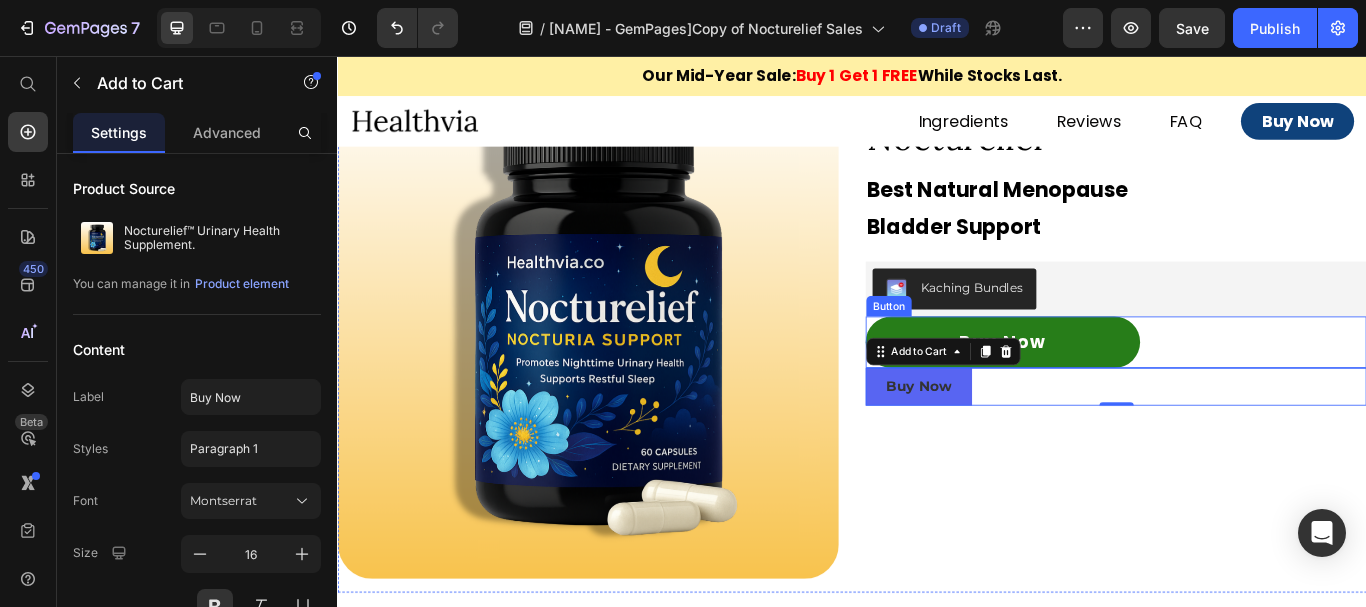 click on "Buy Now" at bounding box center (1113, 390) 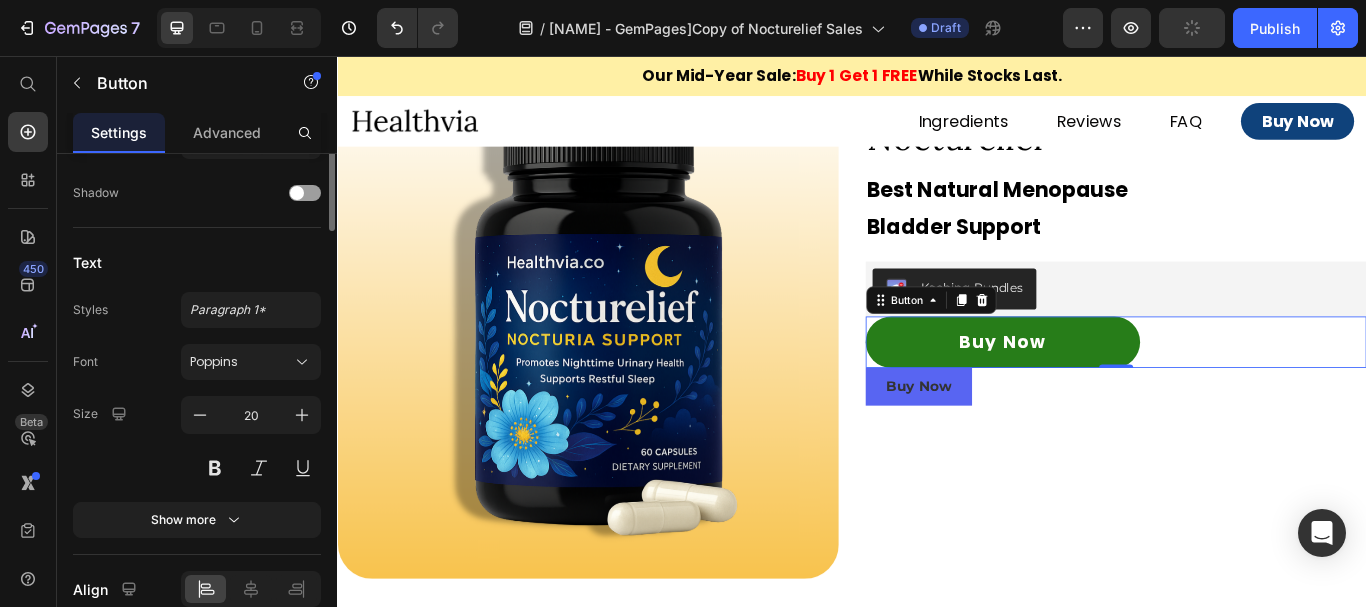 scroll, scrollTop: 600, scrollLeft: 0, axis: vertical 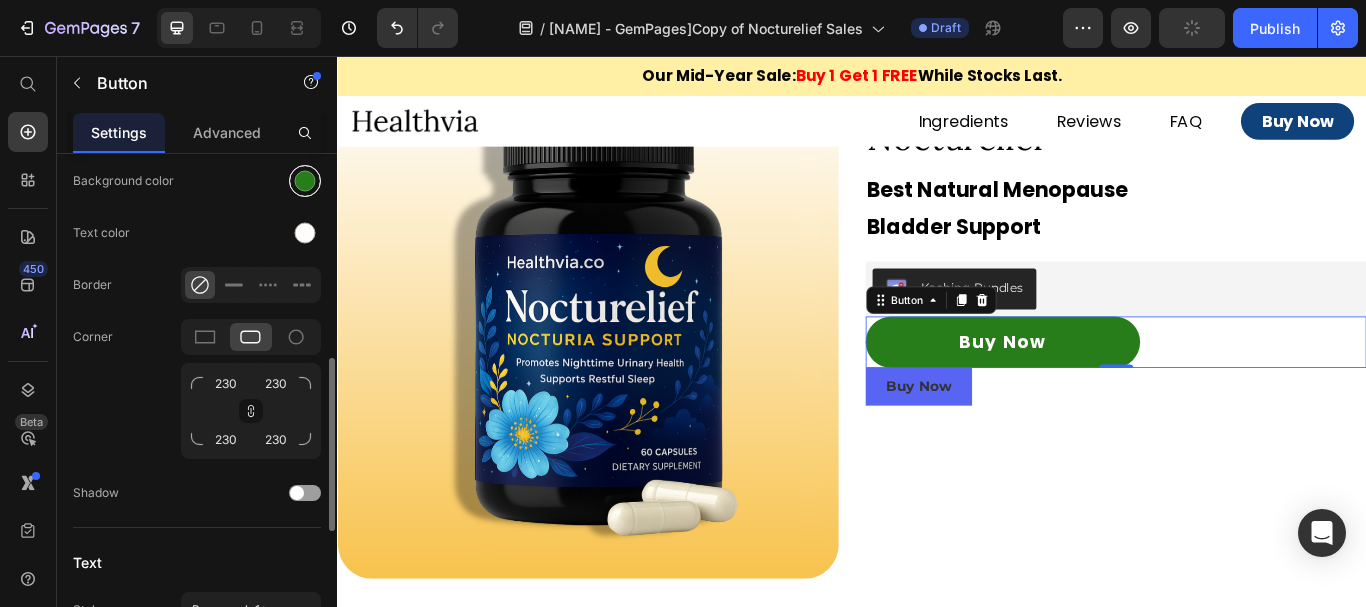 click at bounding box center [305, 181] 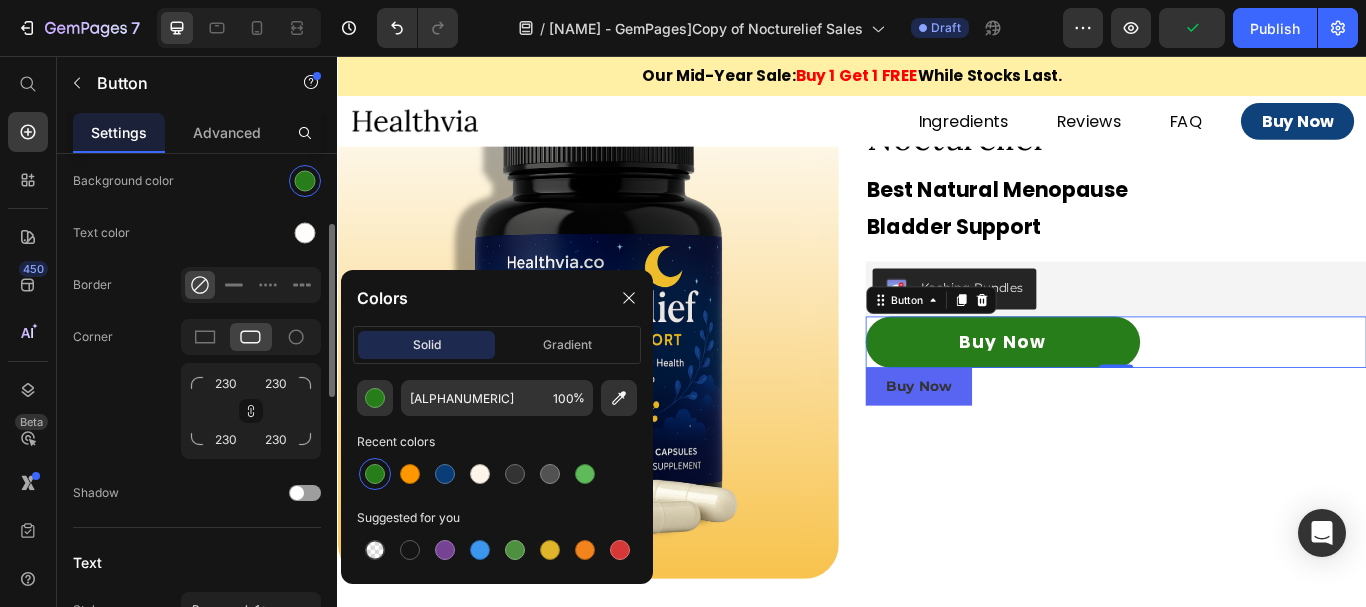 scroll, scrollTop: 400, scrollLeft: 0, axis: vertical 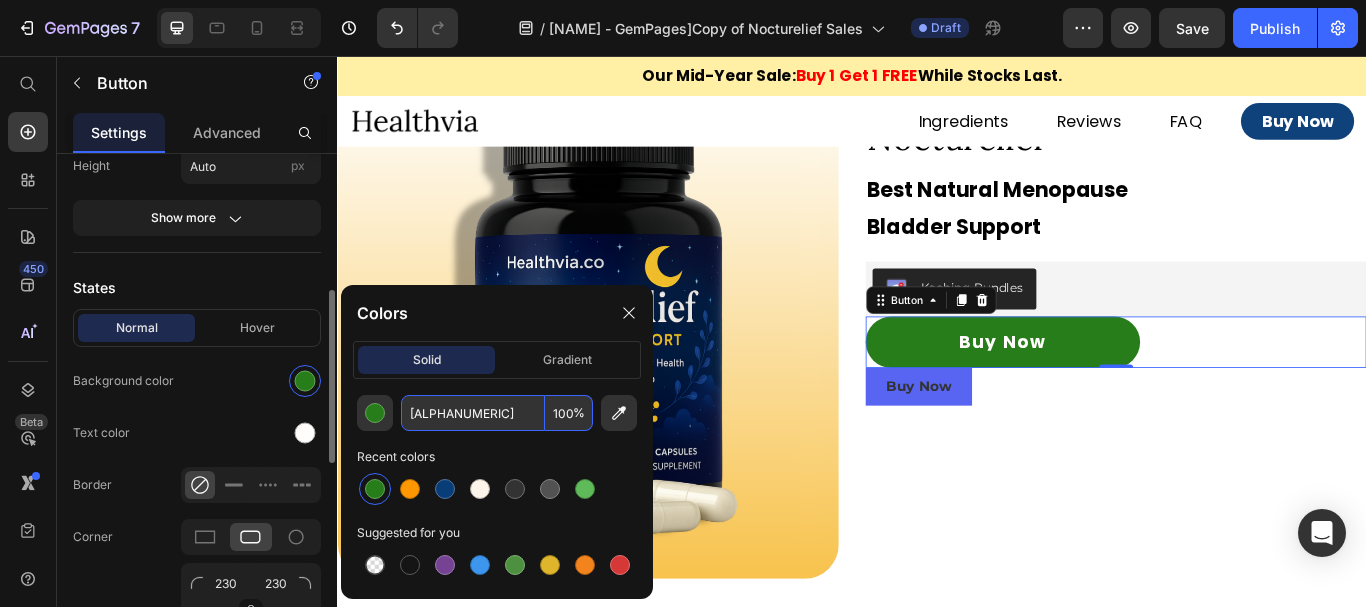 click on "[ALPHANUMERIC]" at bounding box center (473, 413) 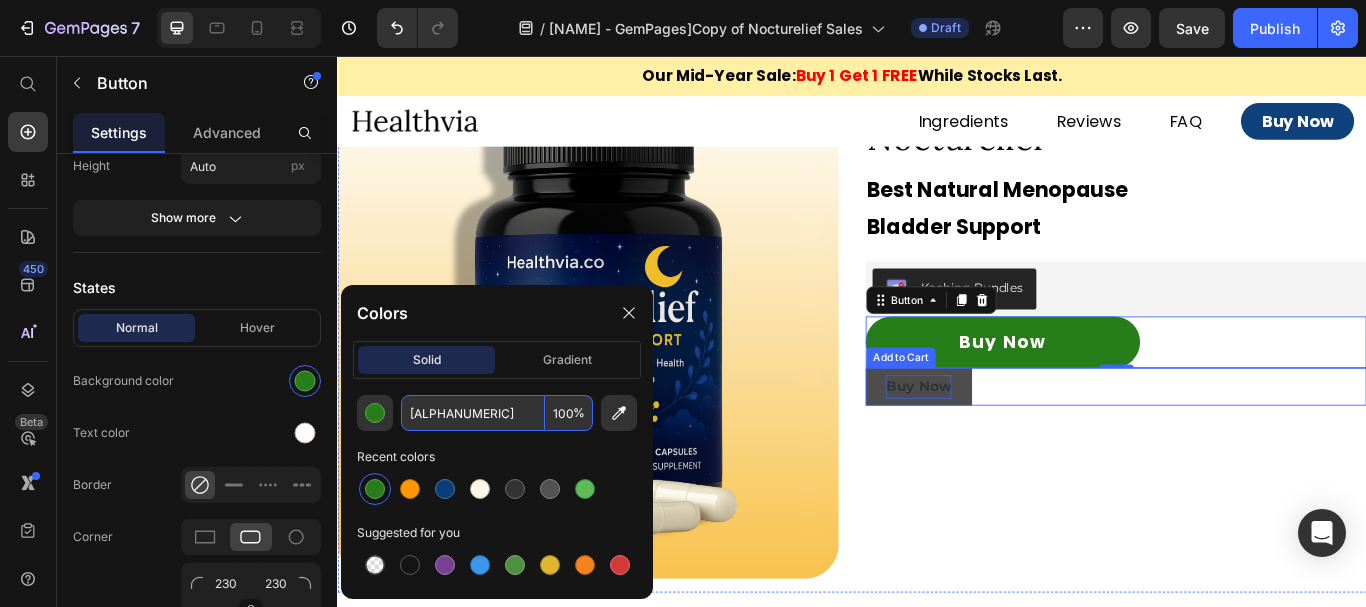 click on "Buy Now" at bounding box center [1015, 442] 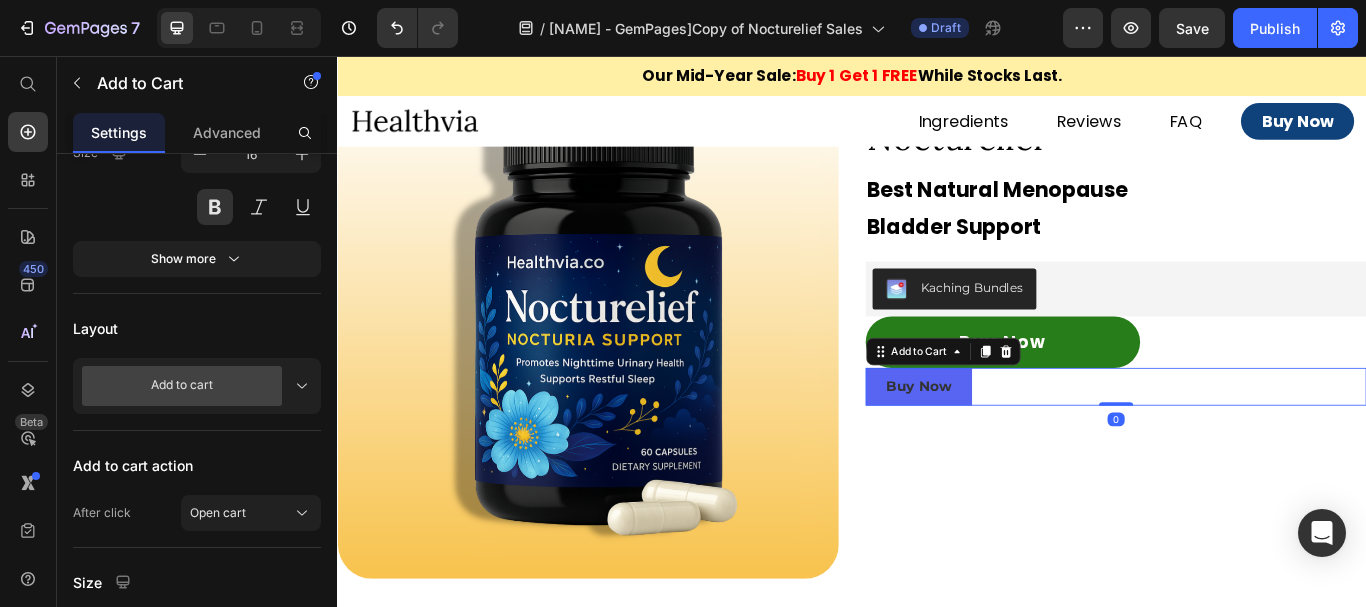 scroll, scrollTop: 700, scrollLeft: 0, axis: vertical 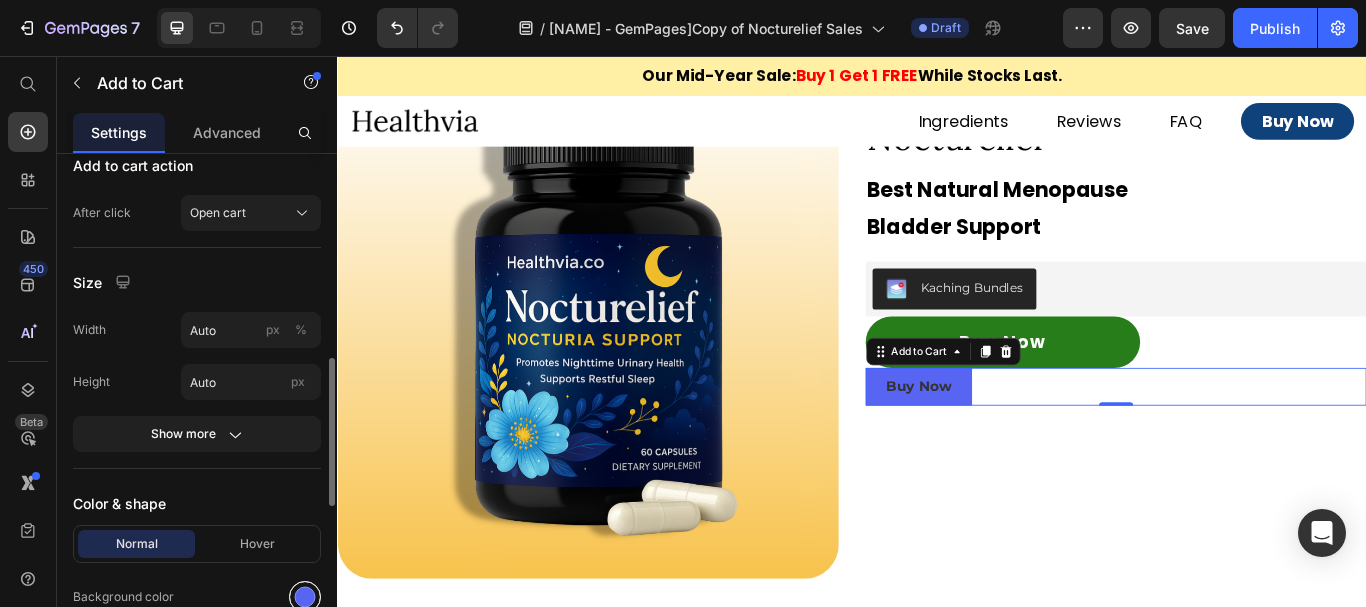 click at bounding box center (305, 597) 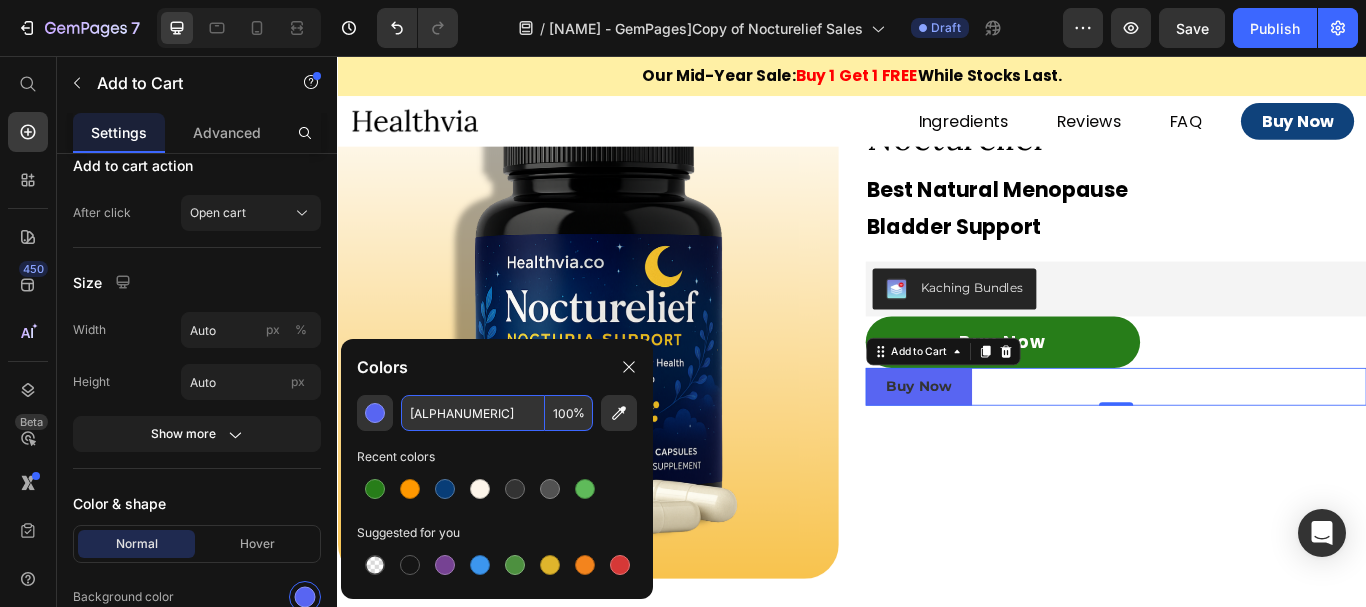 click on "[ALPHANUMERIC]" at bounding box center [473, 413] 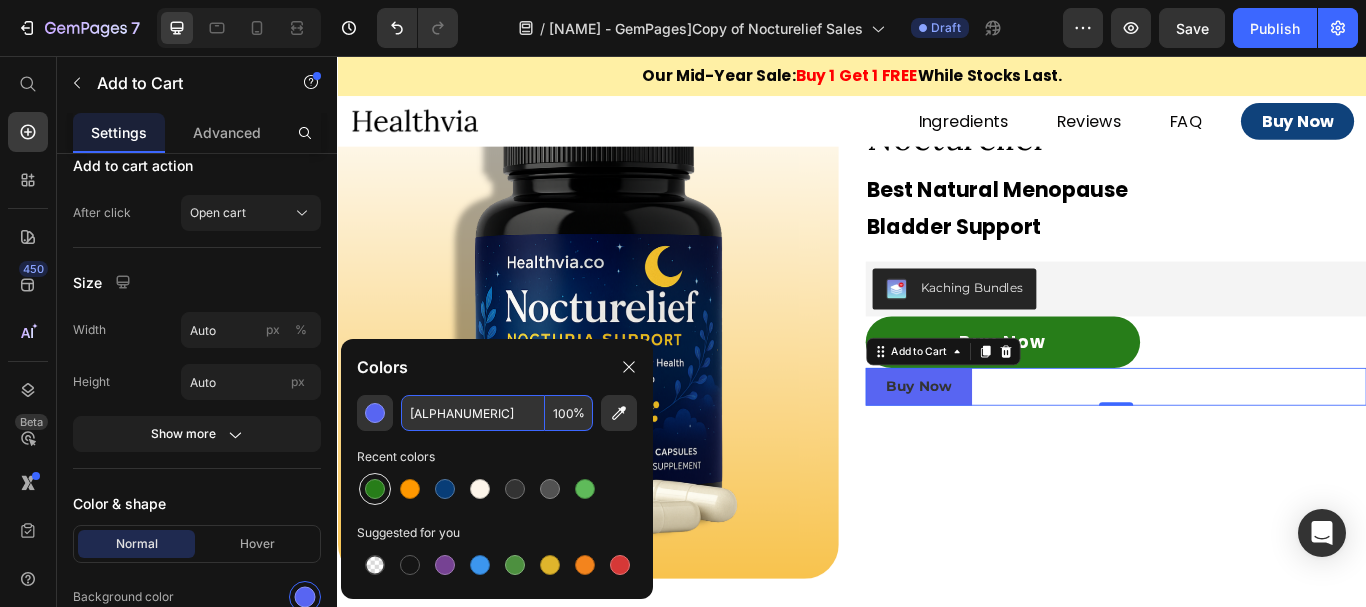 click at bounding box center (375, 489) 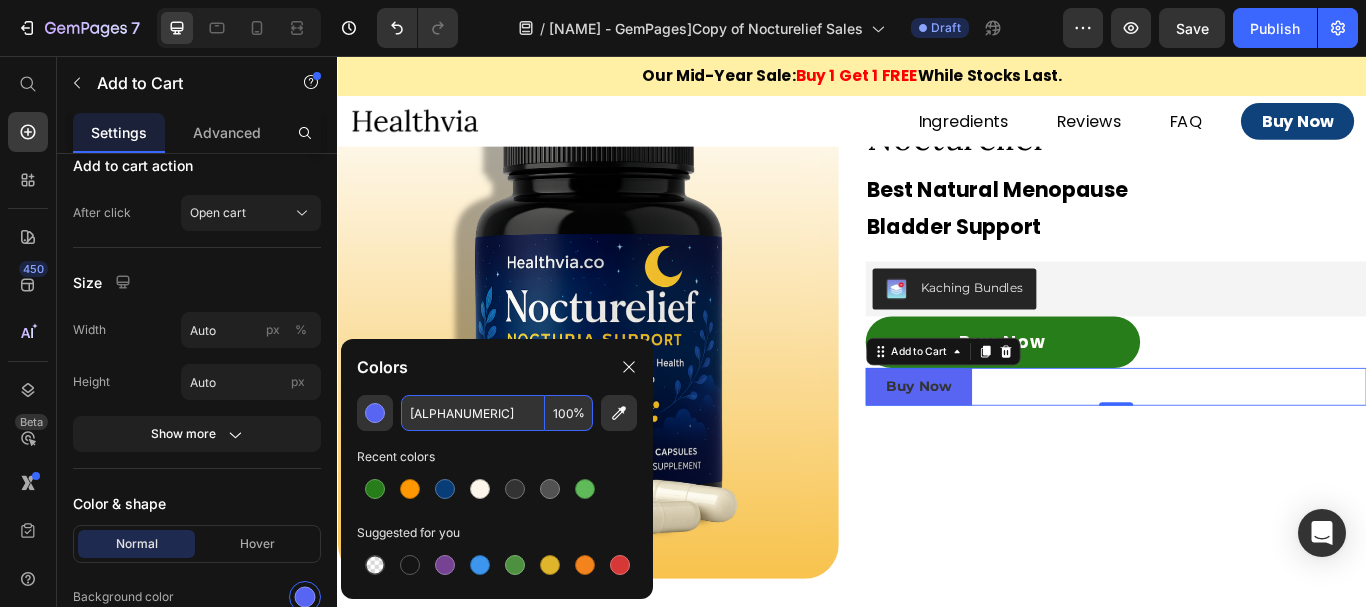 type on "[ALPHANUMERIC]" 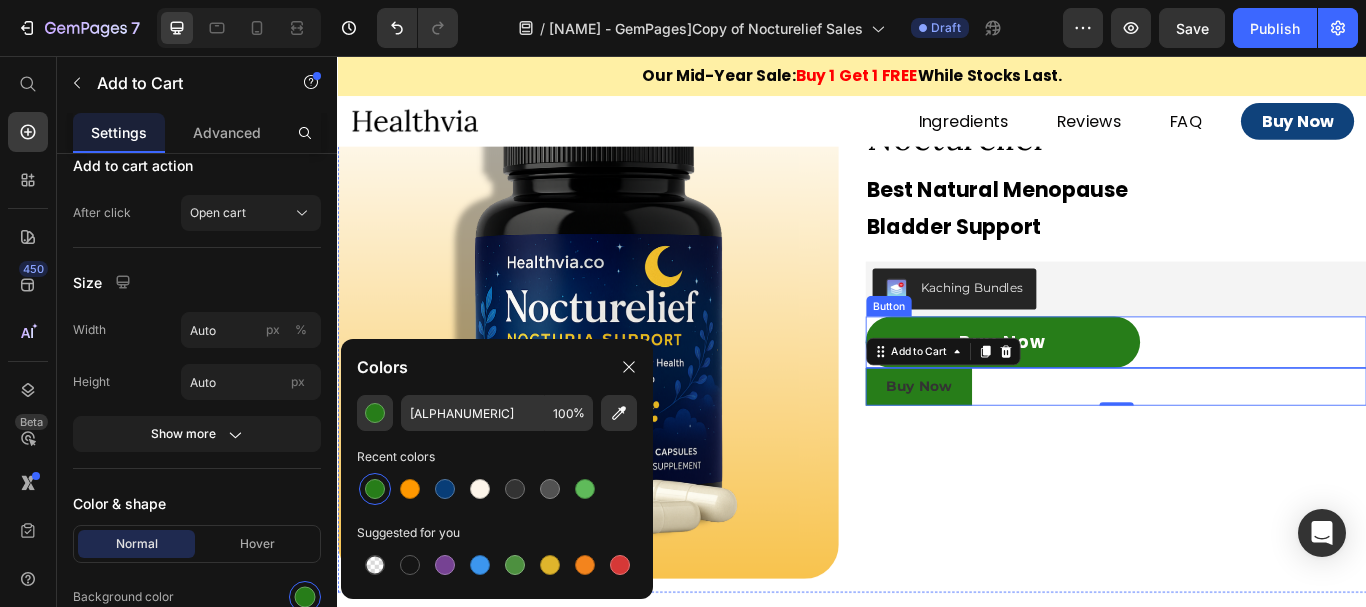 click on "Buy Now" at bounding box center [1113, 390] 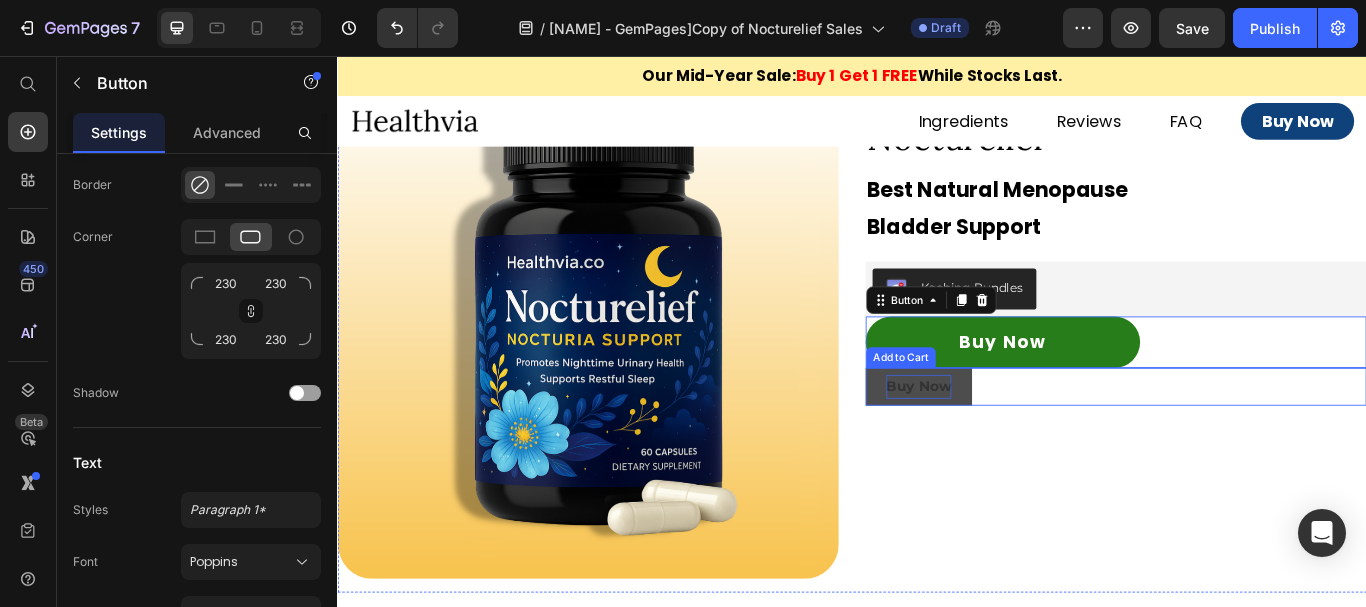 scroll, scrollTop: 0, scrollLeft: 0, axis: both 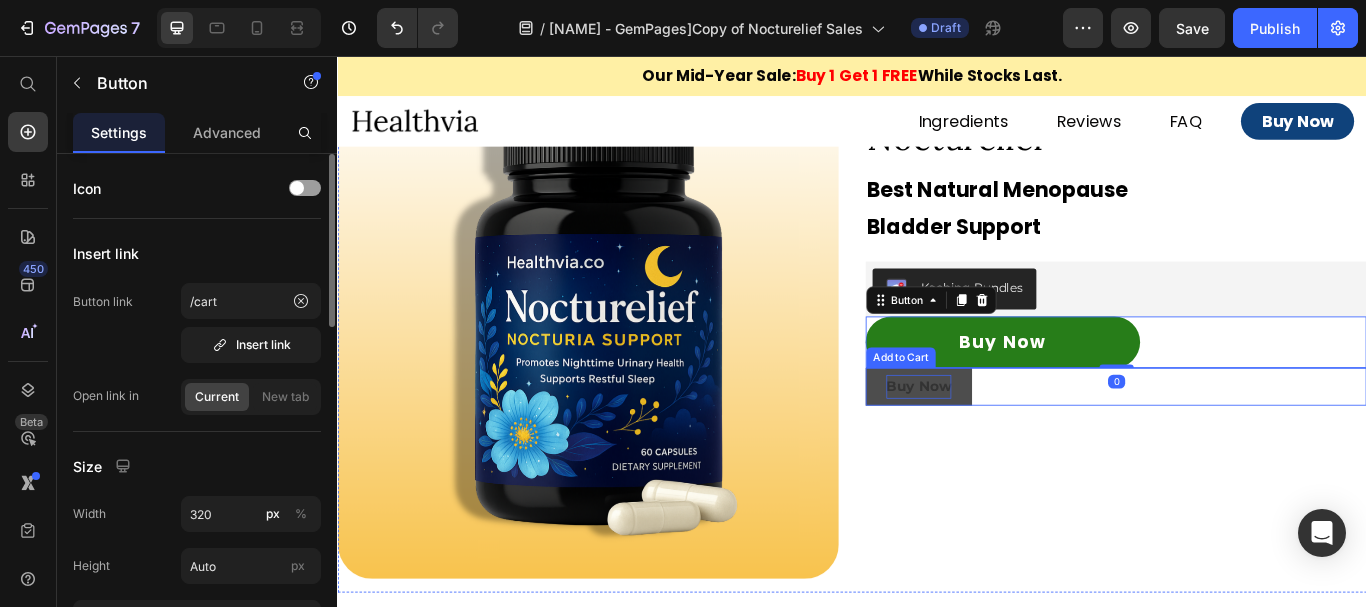 click on "Buy Now" at bounding box center [1015, 442] 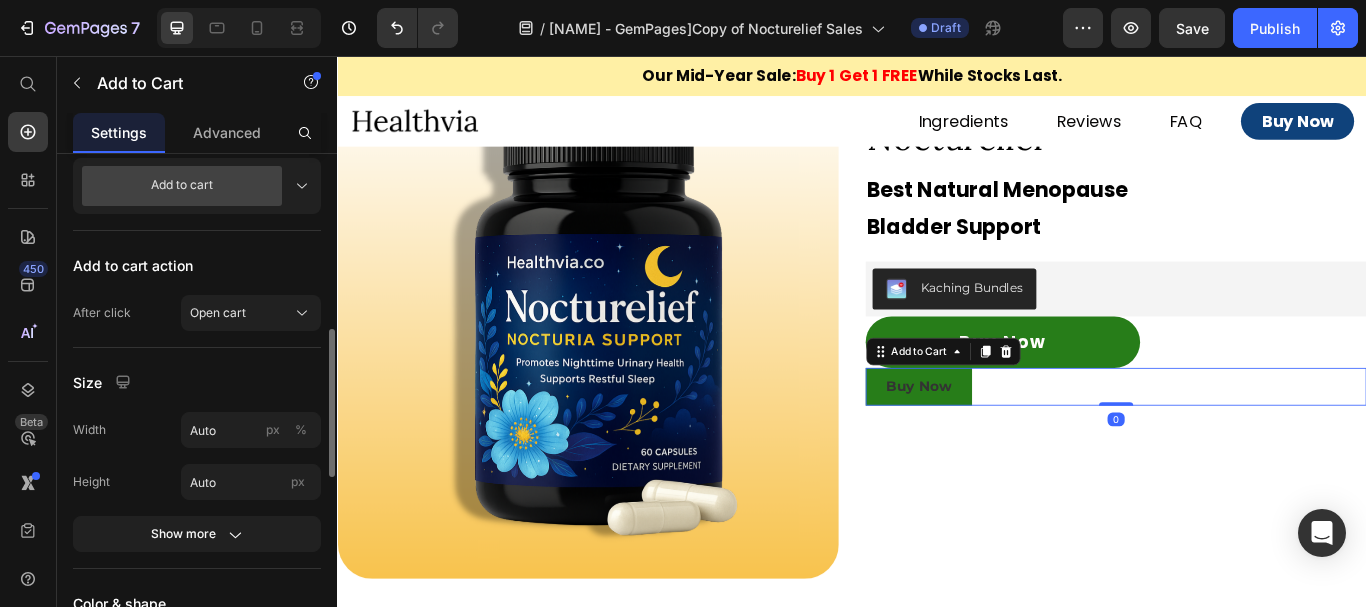 scroll, scrollTop: 1000, scrollLeft: 0, axis: vertical 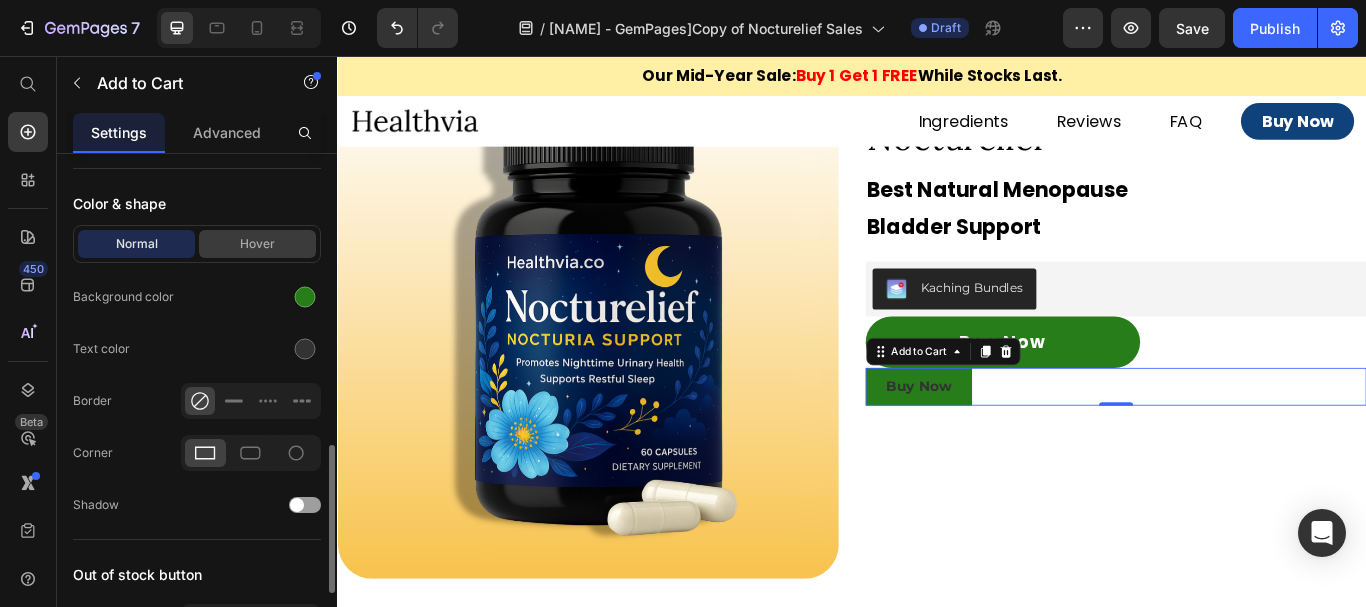 click on "Hover" at bounding box center [257, 244] 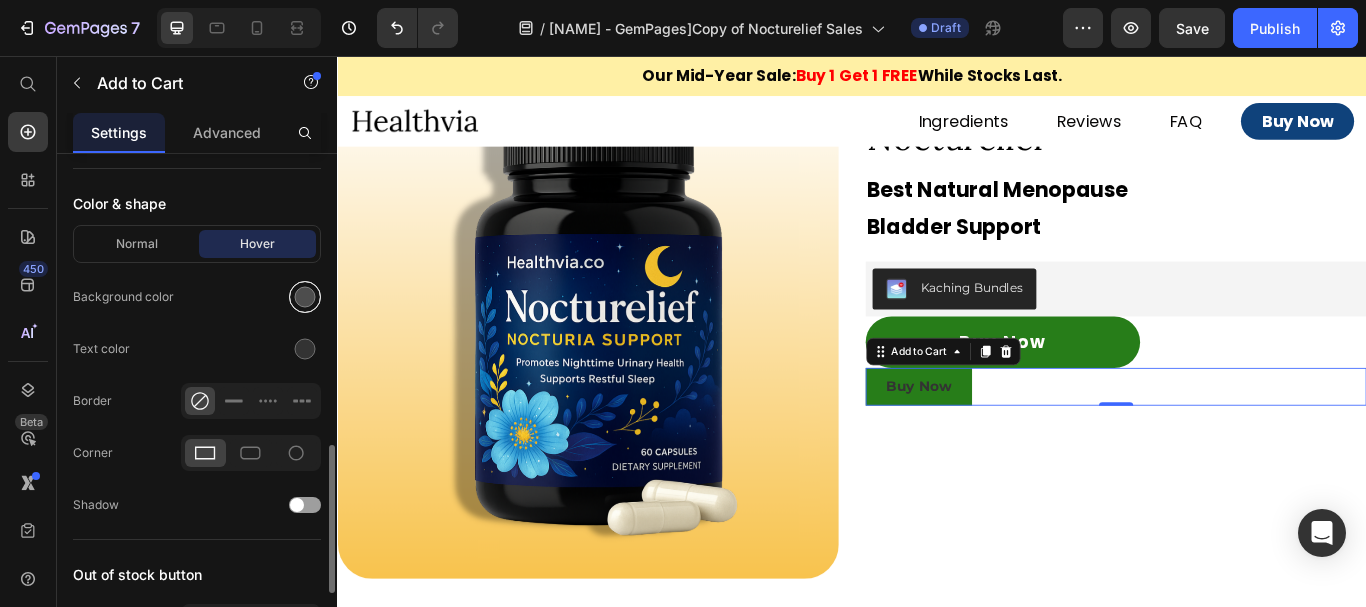 click at bounding box center (305, 297) 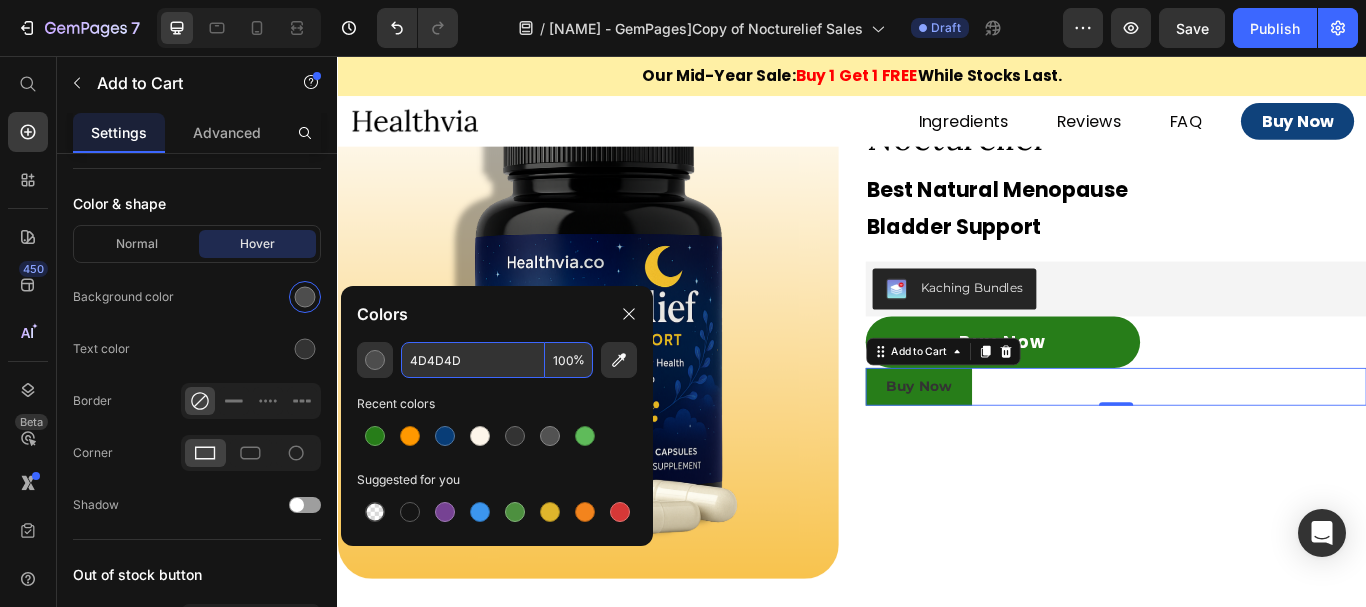 click on "4D4D4D" at bounding box center (473, 360) 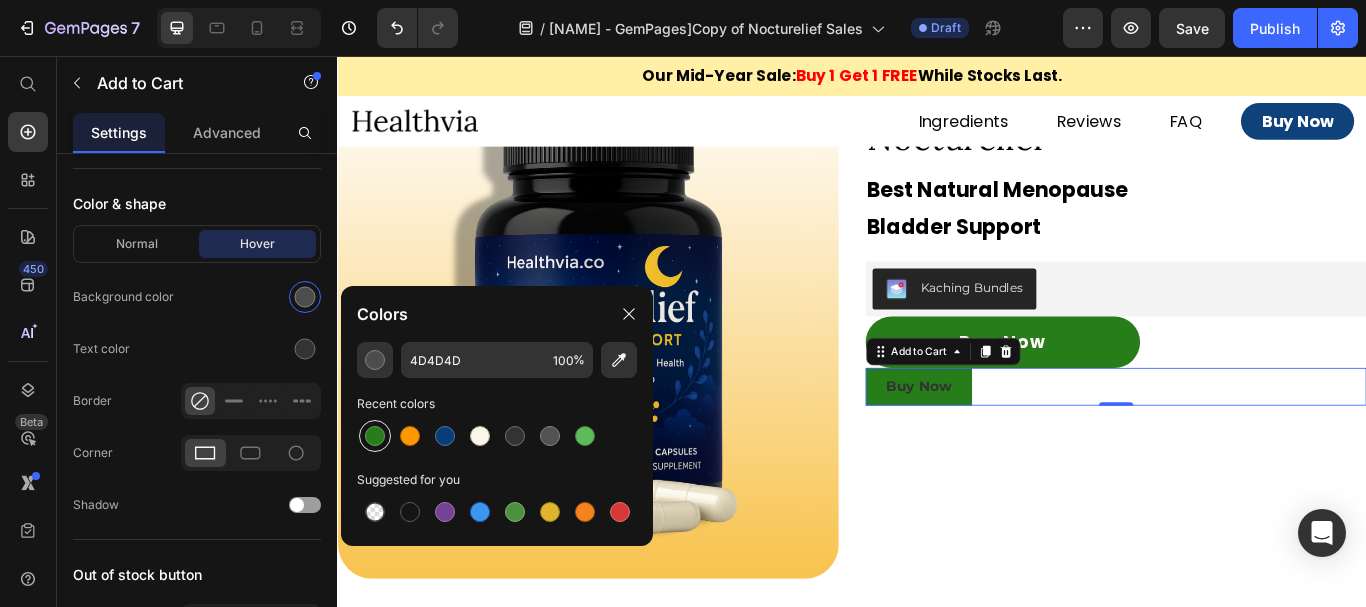 click at bounding box center (375, 436) 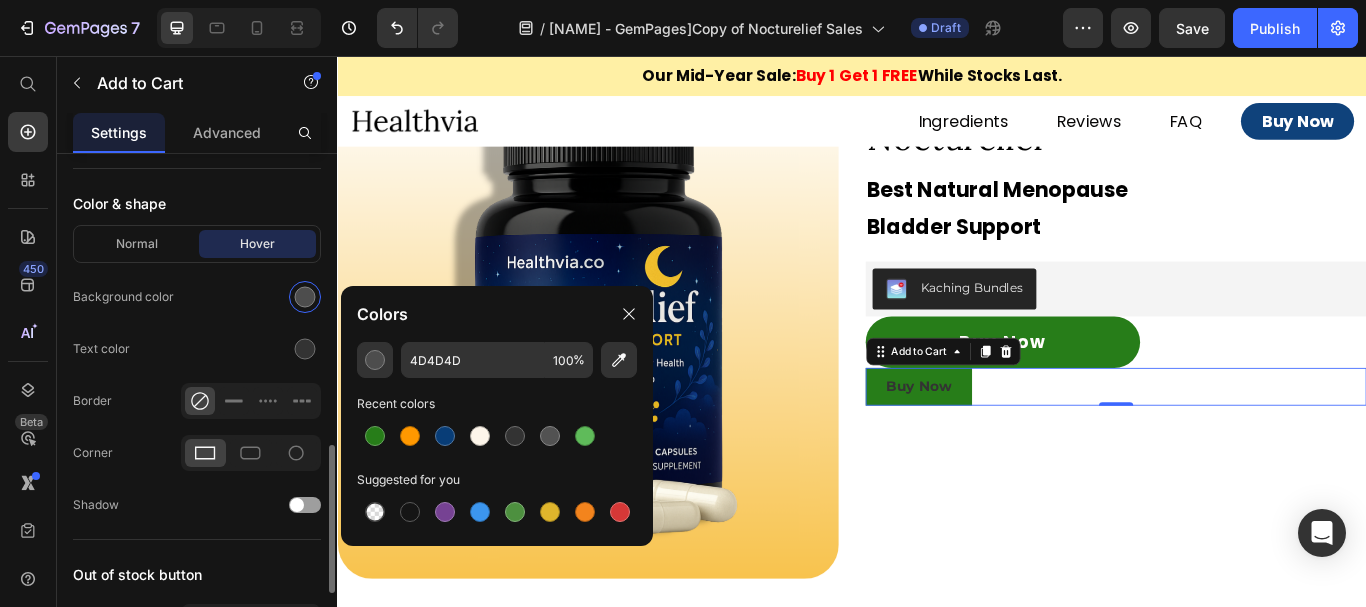 type on "[ALPHANUMERIC]" 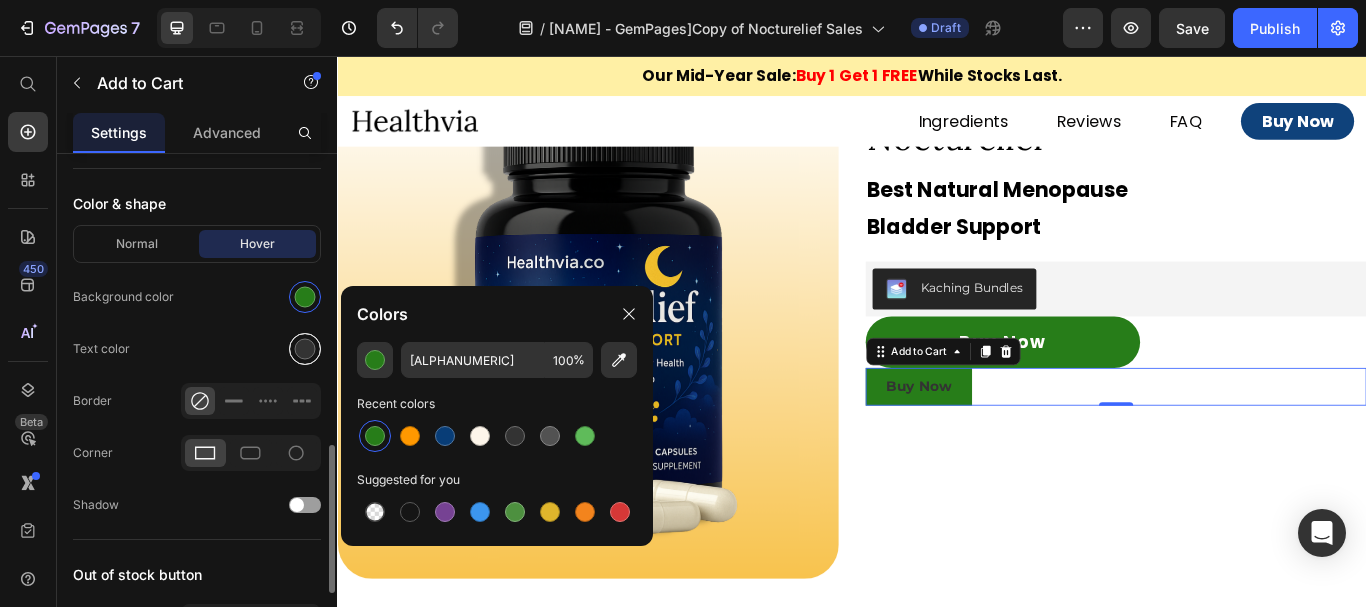 click at bounding box center [305, 349] 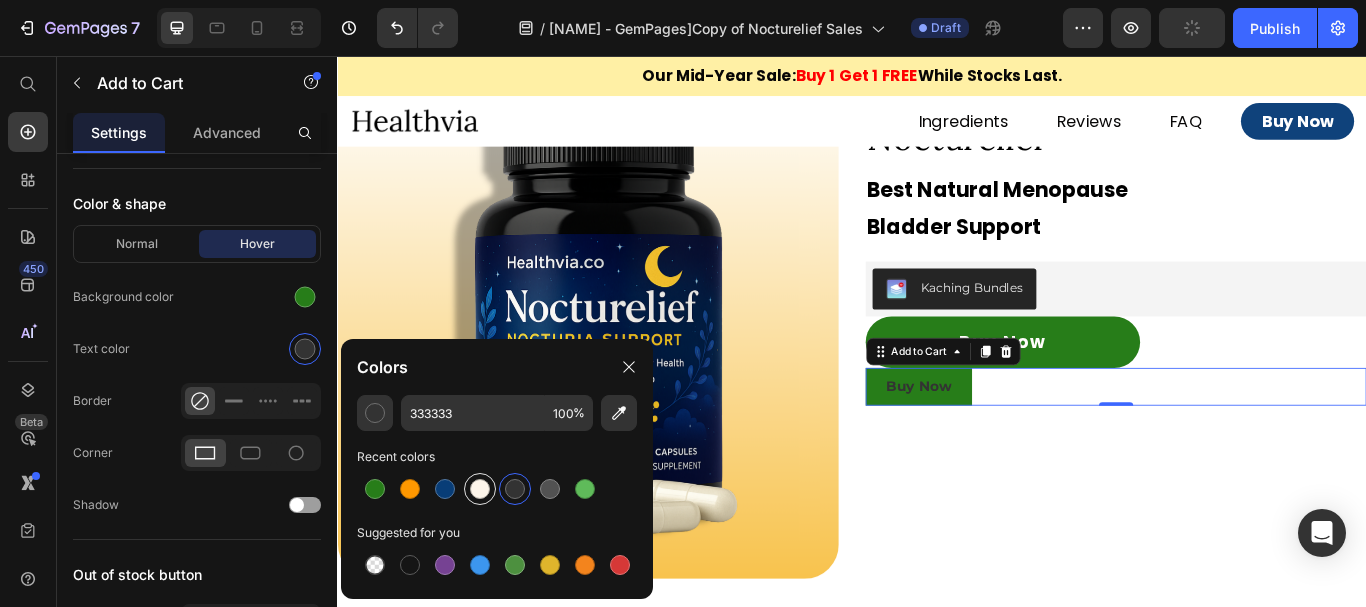 click at bounding box center [480, 489] 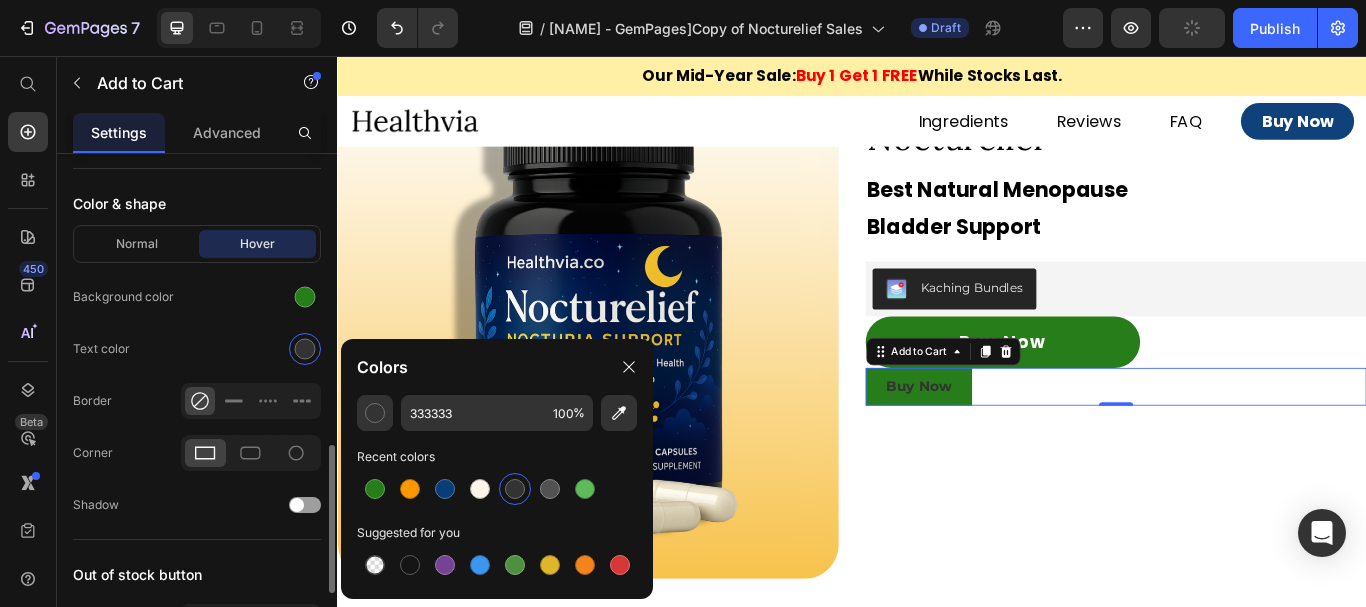 type on "[ALPHANUMERIC]" 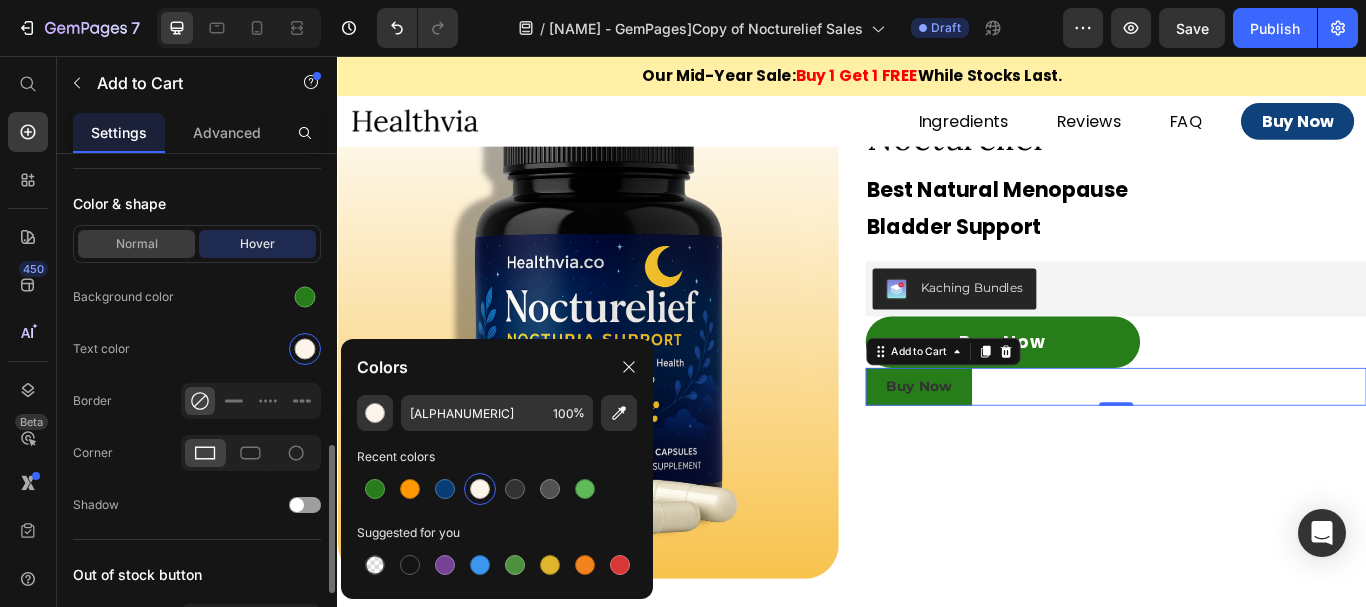 click on "Normal" at bounding box center (136, 244) 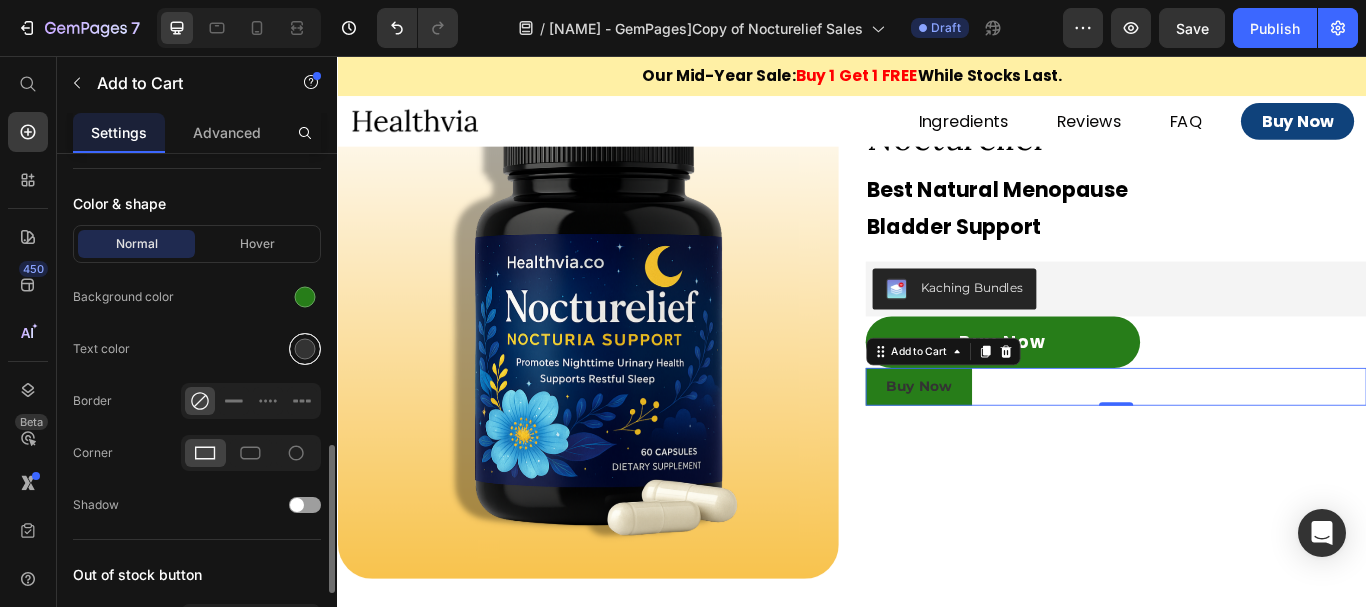 click at bounding box center [305, 349] 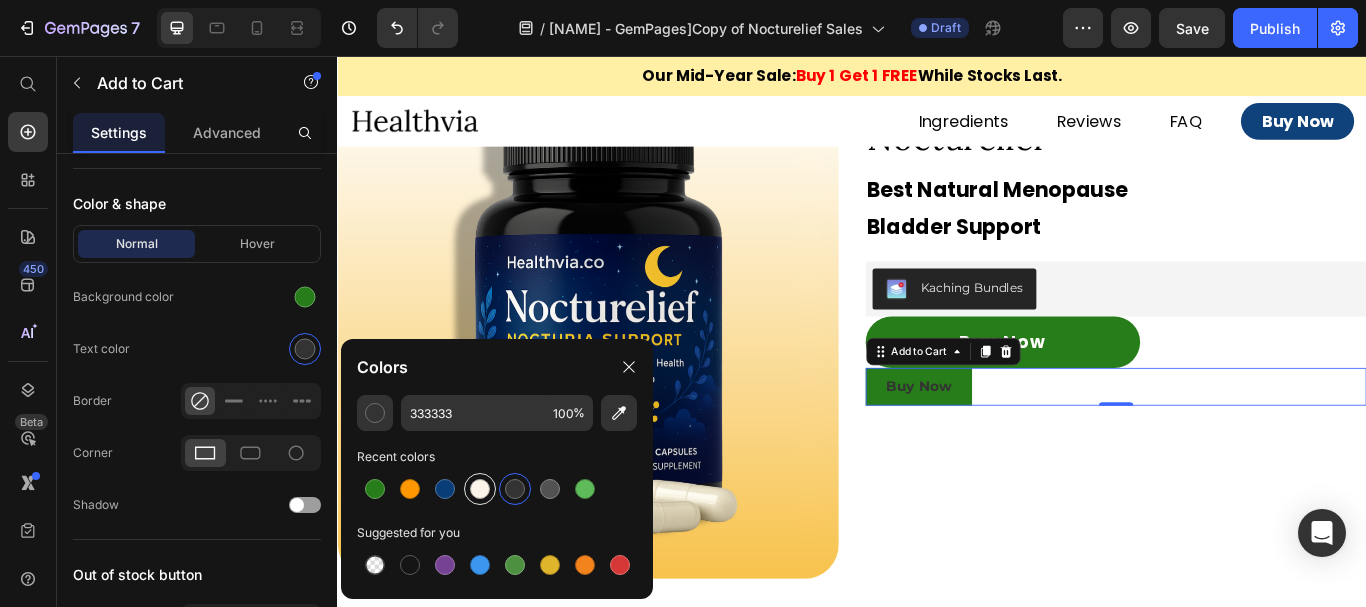 click at bounding box center (480, 489) 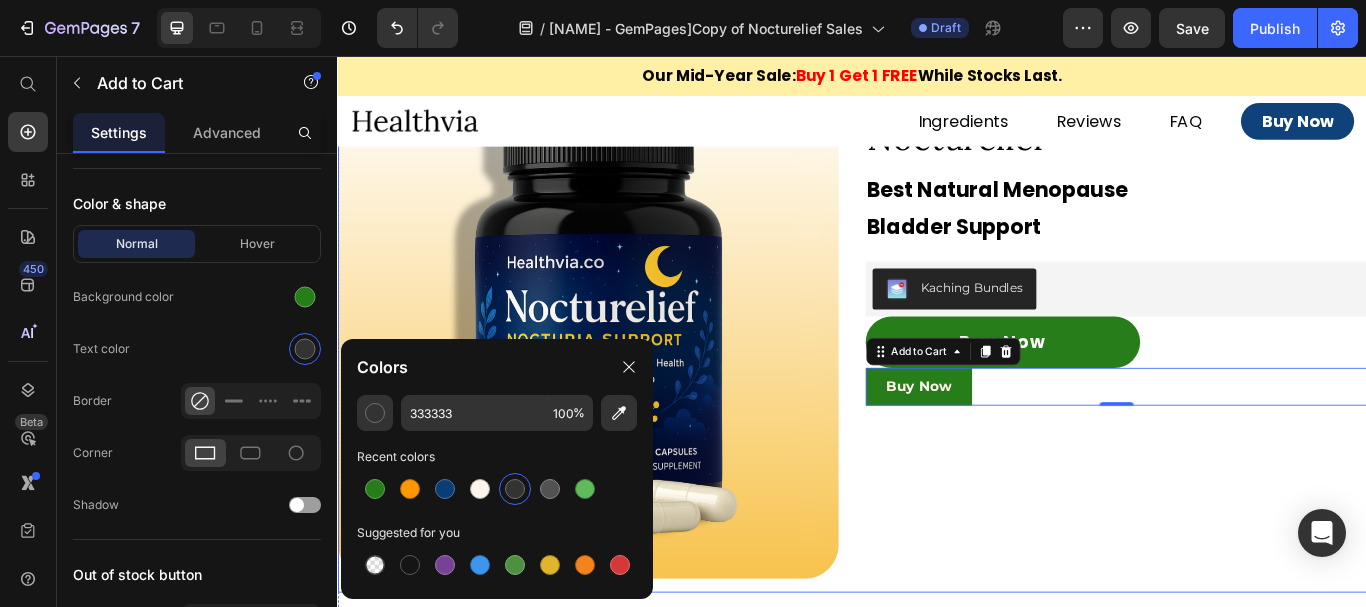 type on "[ALPHANUMERIC]" 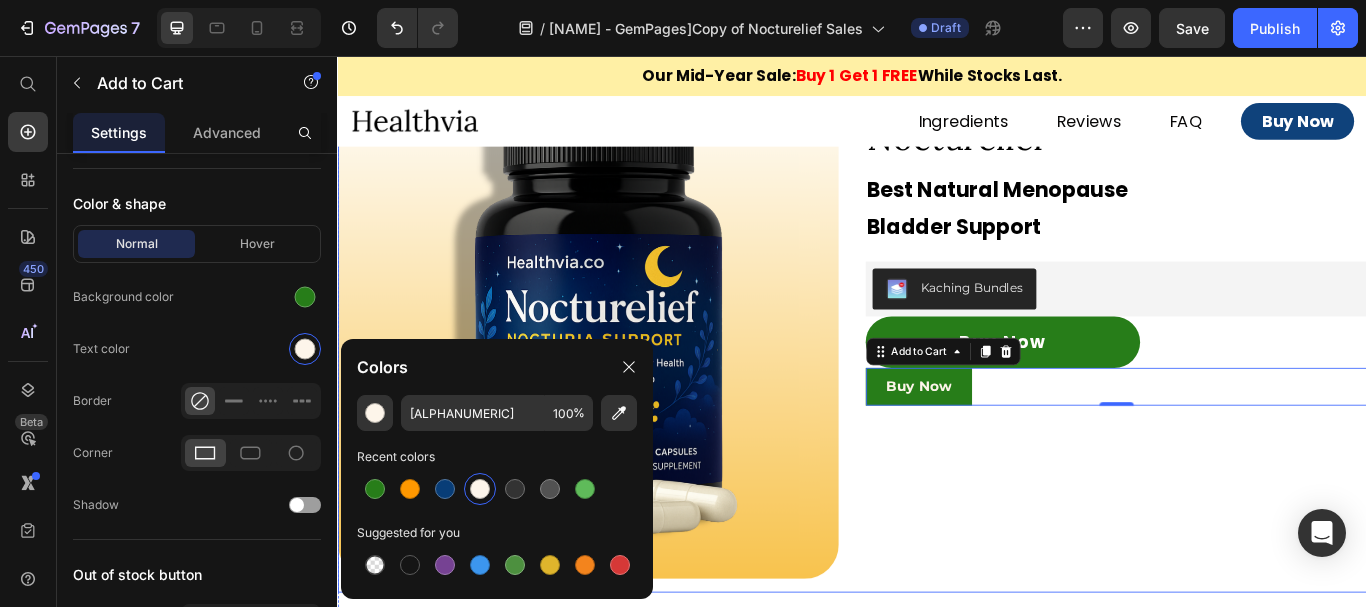 click on "Icon Icon Icon Icon
Icon Icon List 4,946 Reviews Text Block Row Nocturelief Text Block Best Natural Menopause  Bladder Support Text Block Kaching Bundles Kaching Bundles Buy Now Button Buy Now Add to Cart   0" at bounding box center [1245, 382] 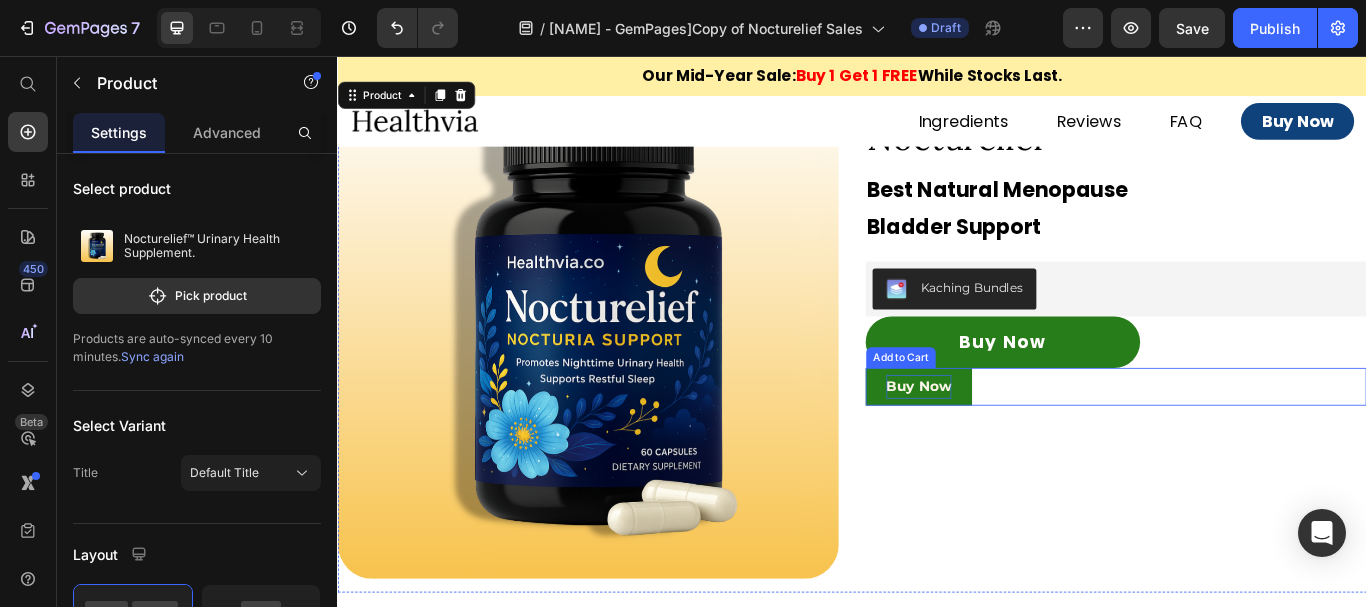 click on "Buy Now" at bounding box center [1015, 442] 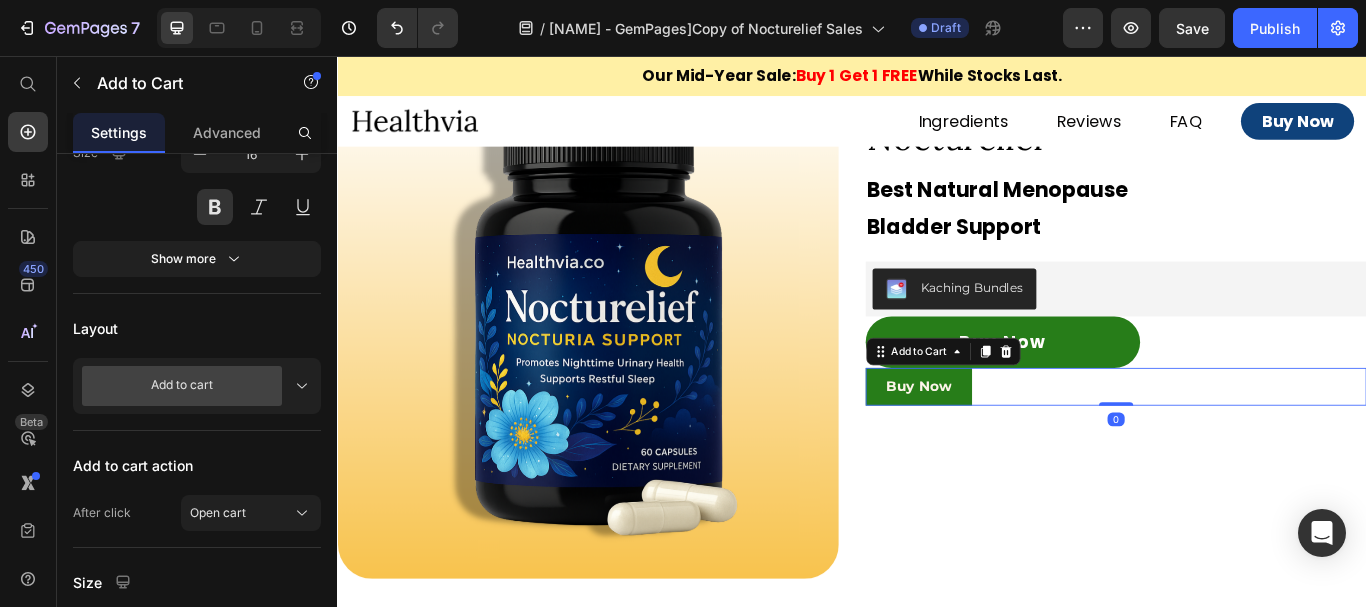 scroll, scrollTop: 700, scrollLeft: 0, axis: vertical 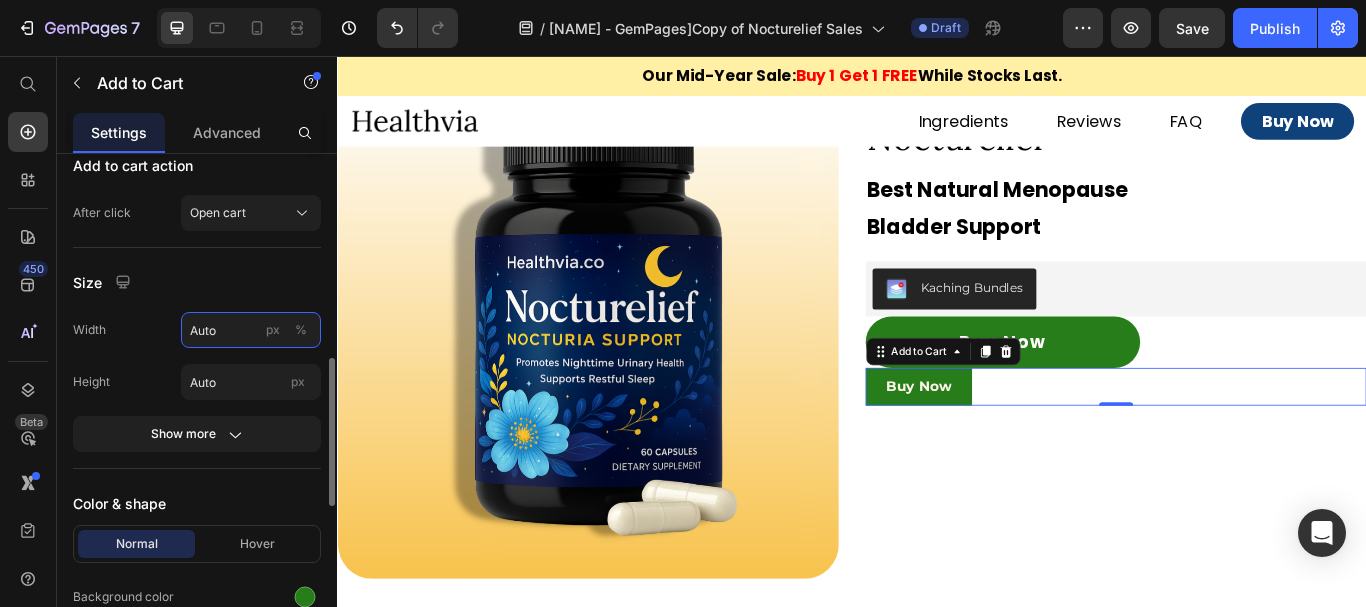 click on "Auto" at bounding box center [251, 330] 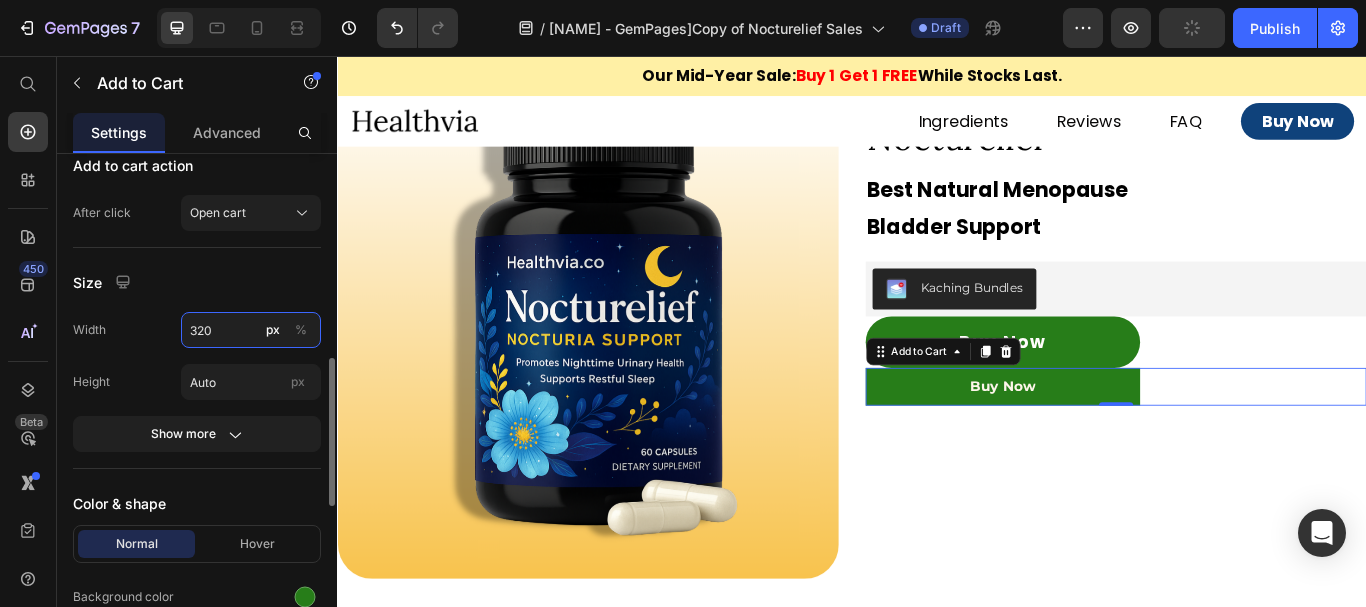 type on "320" 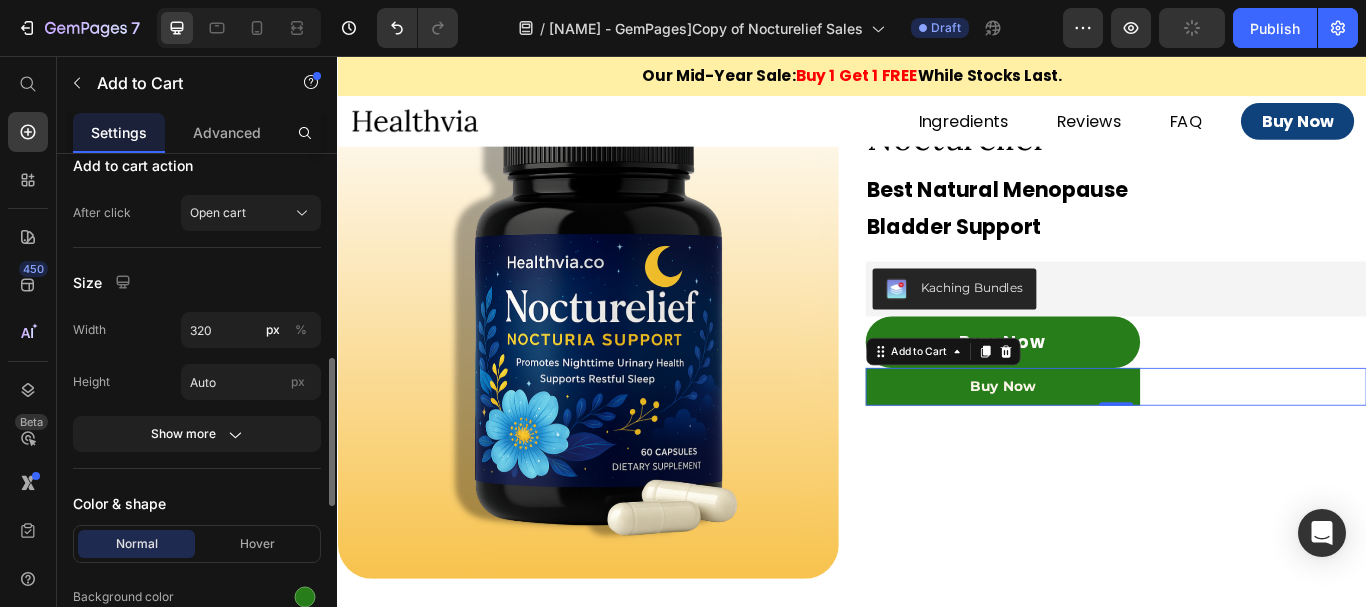 click on "Size" at bounding box center [197, 282] 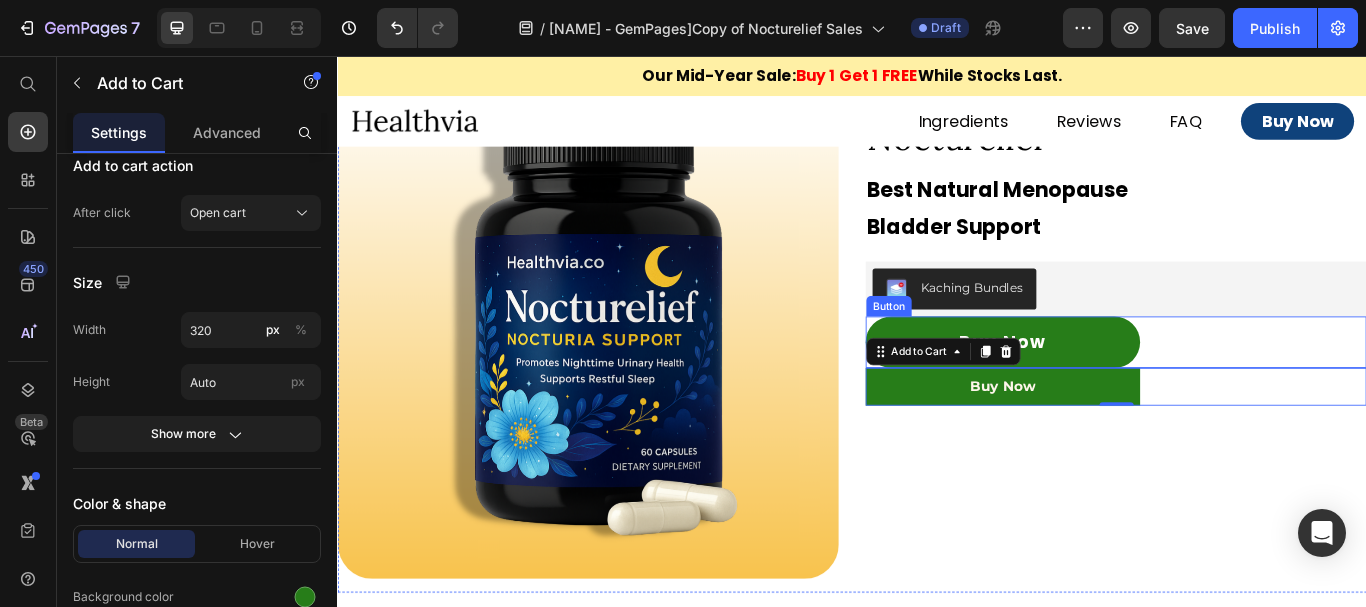 click on "Buy Now" at bounding box center (1113, 390) 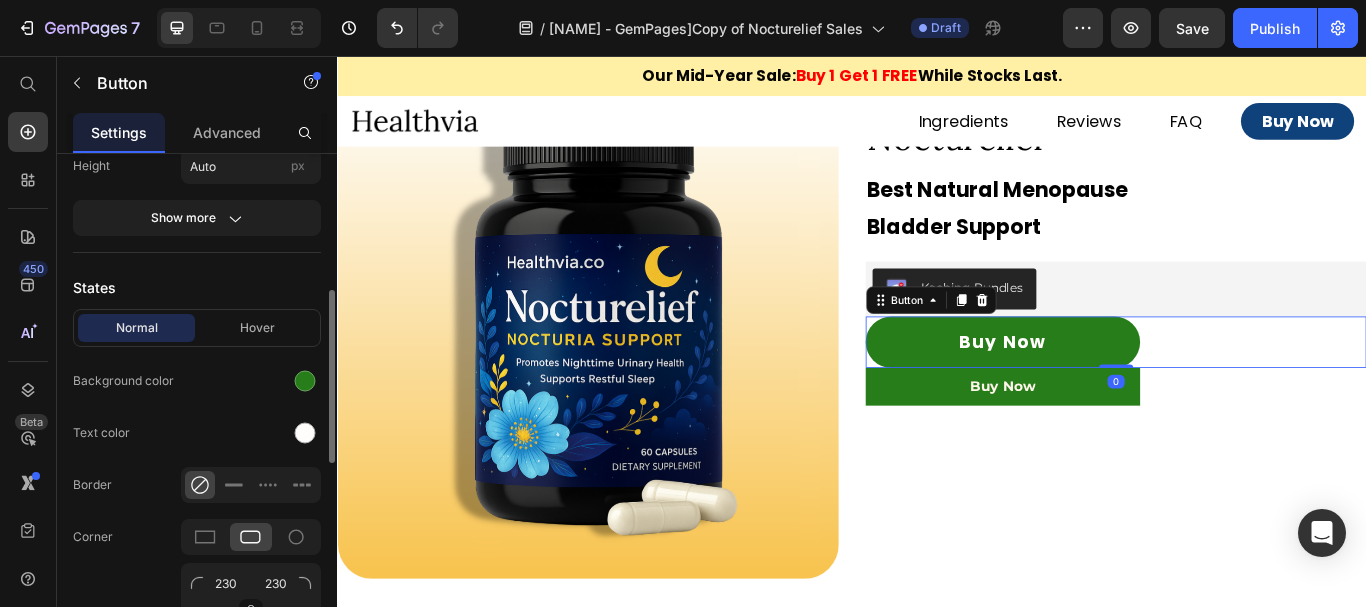 scroll, scrollTop: 700, scrollLeft: 0, axis: vertical 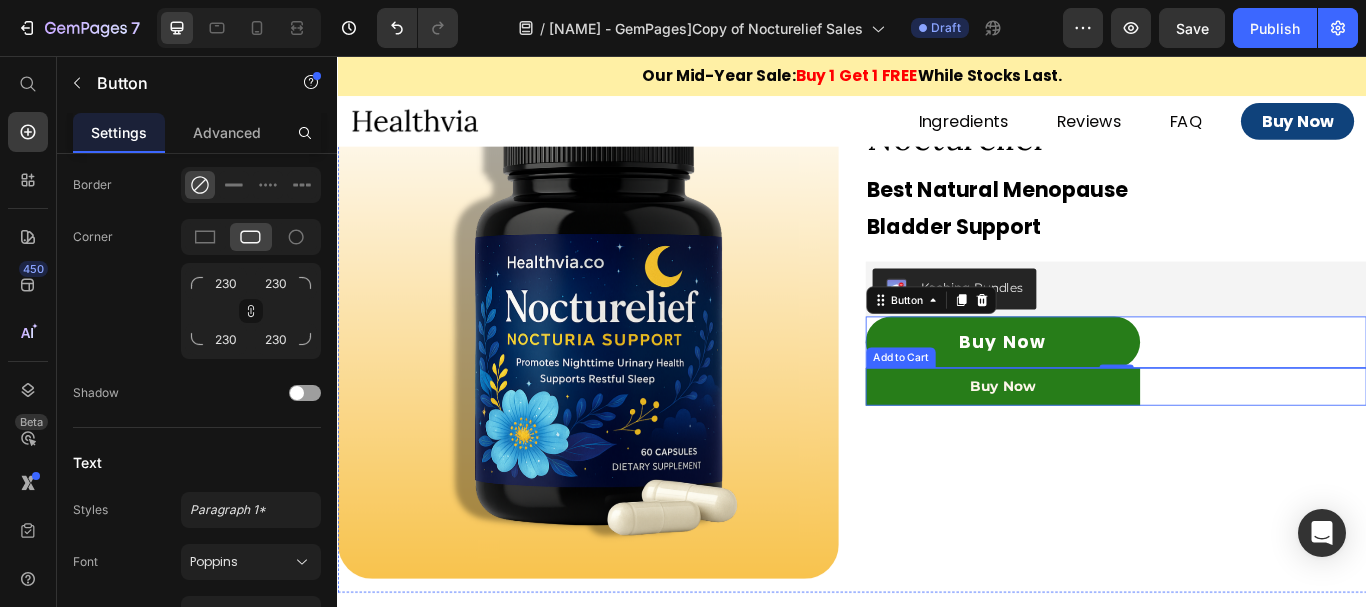 click on "Buy Now" at bounding box center [1113, 442] 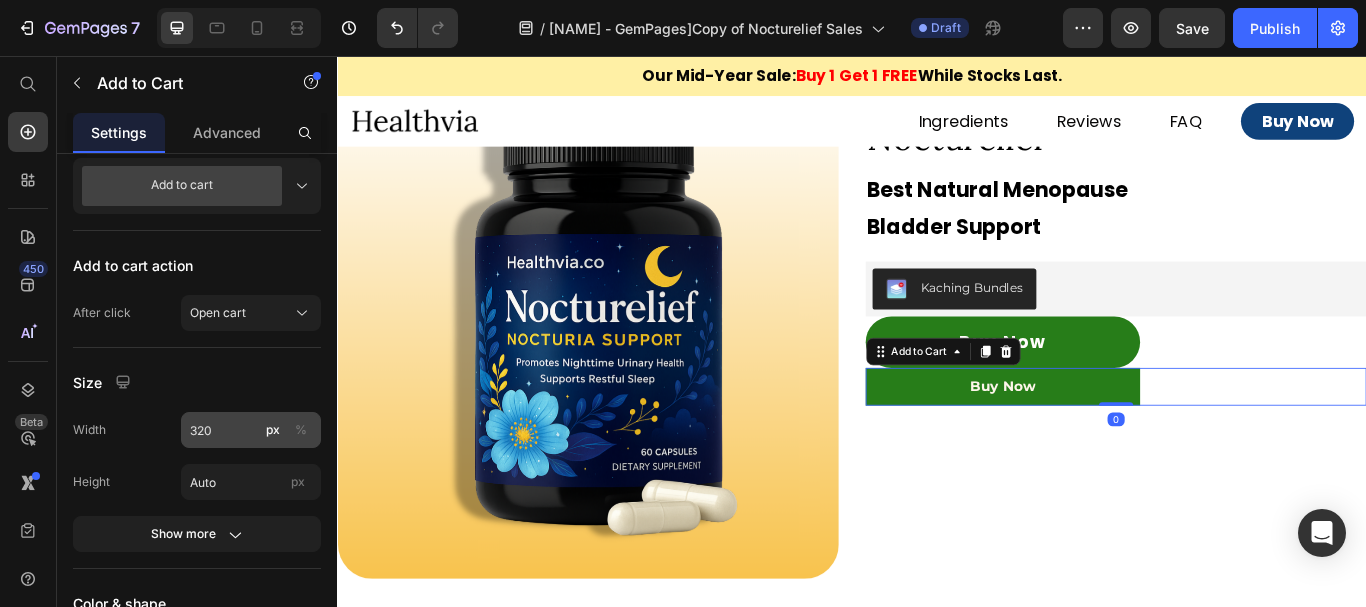 scroll, scrollTop: 1000, scrollLeft: 0, axis: vertical 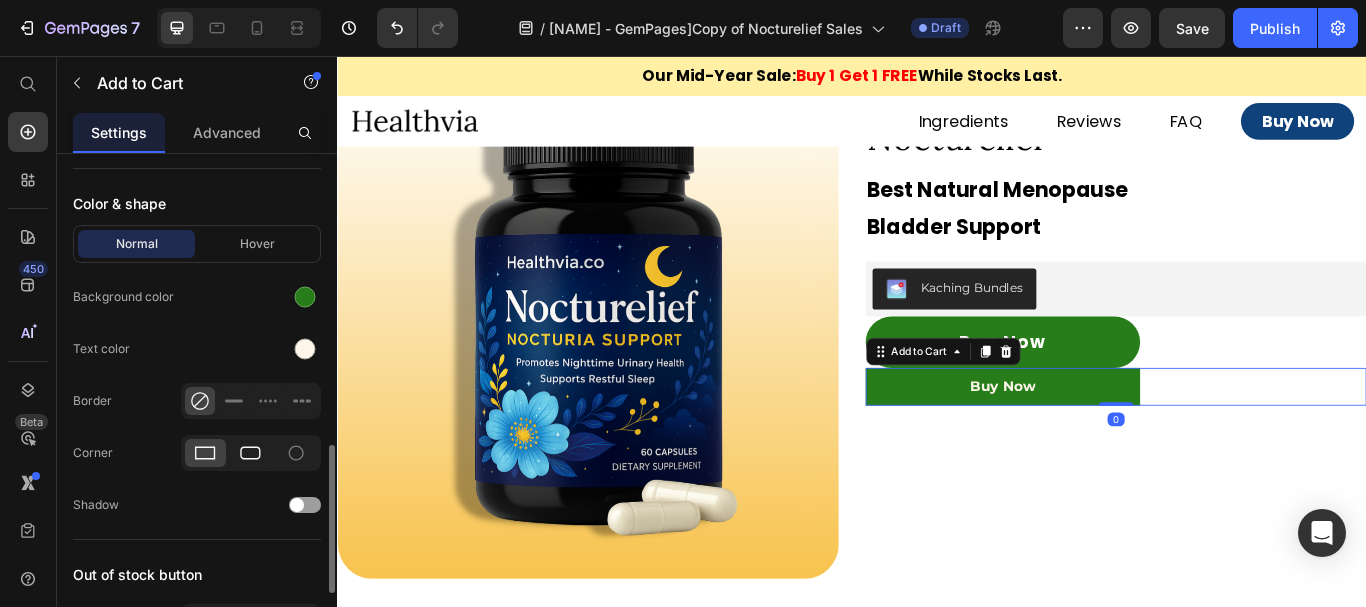 click 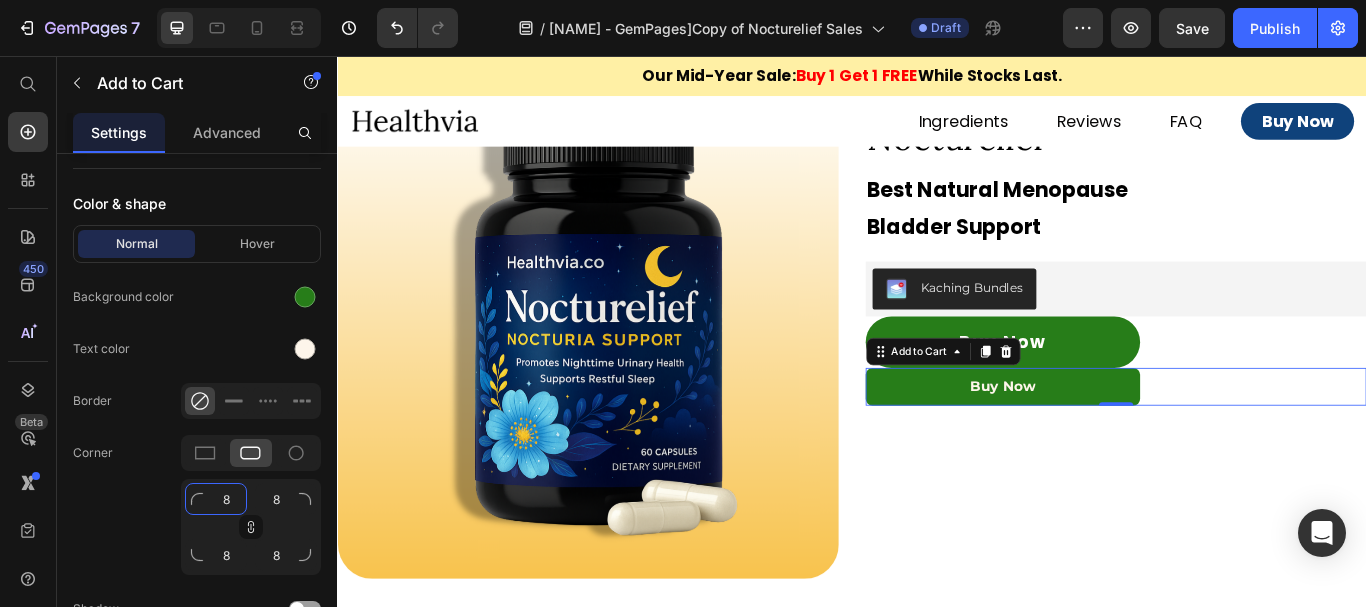 click on "8" 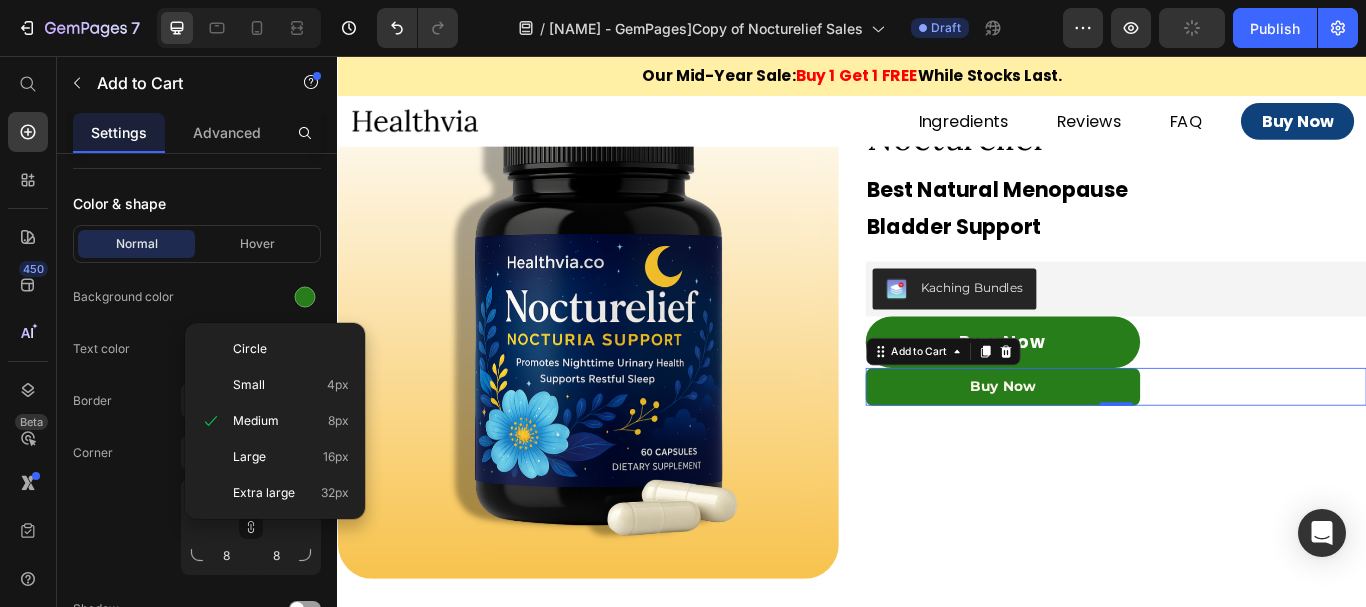 scroll, scrollTop: 1200, scrollLeft: 0, axis: vertical 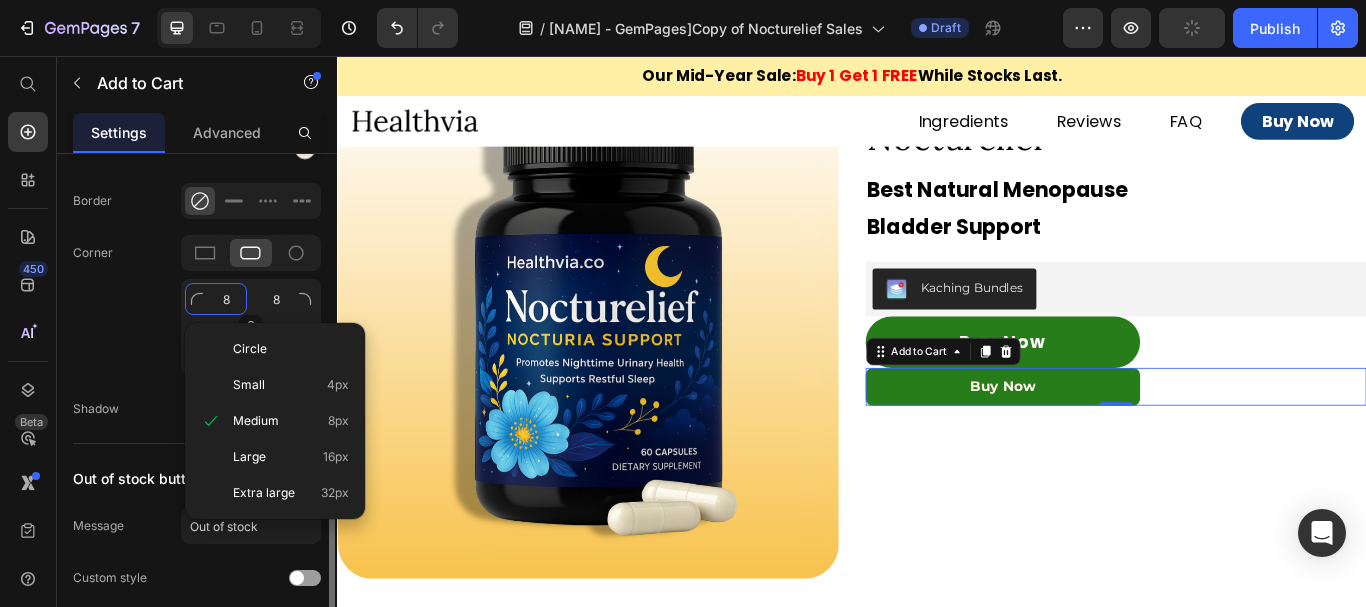 type 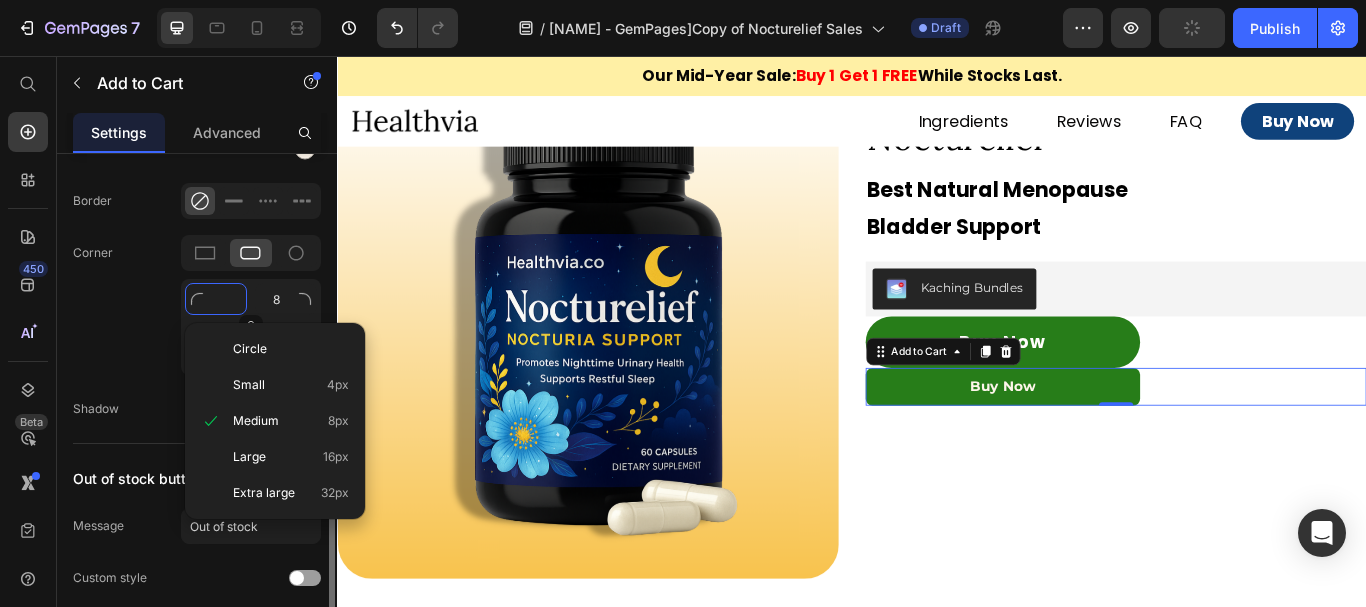type 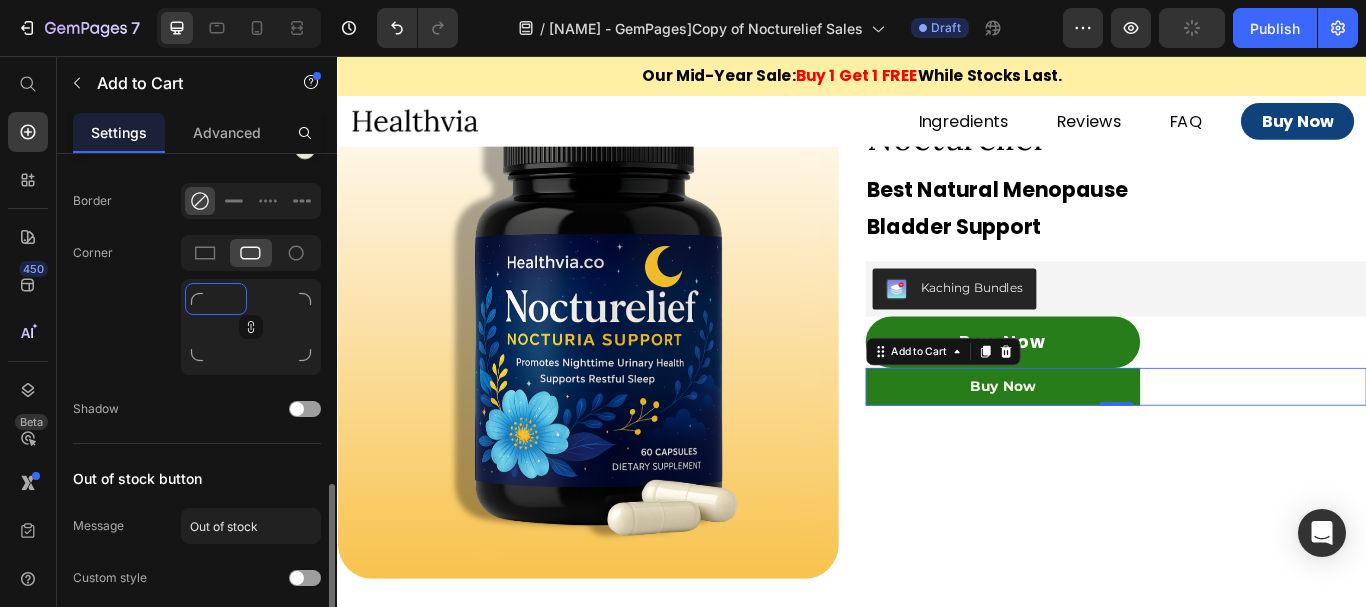 type on "2" 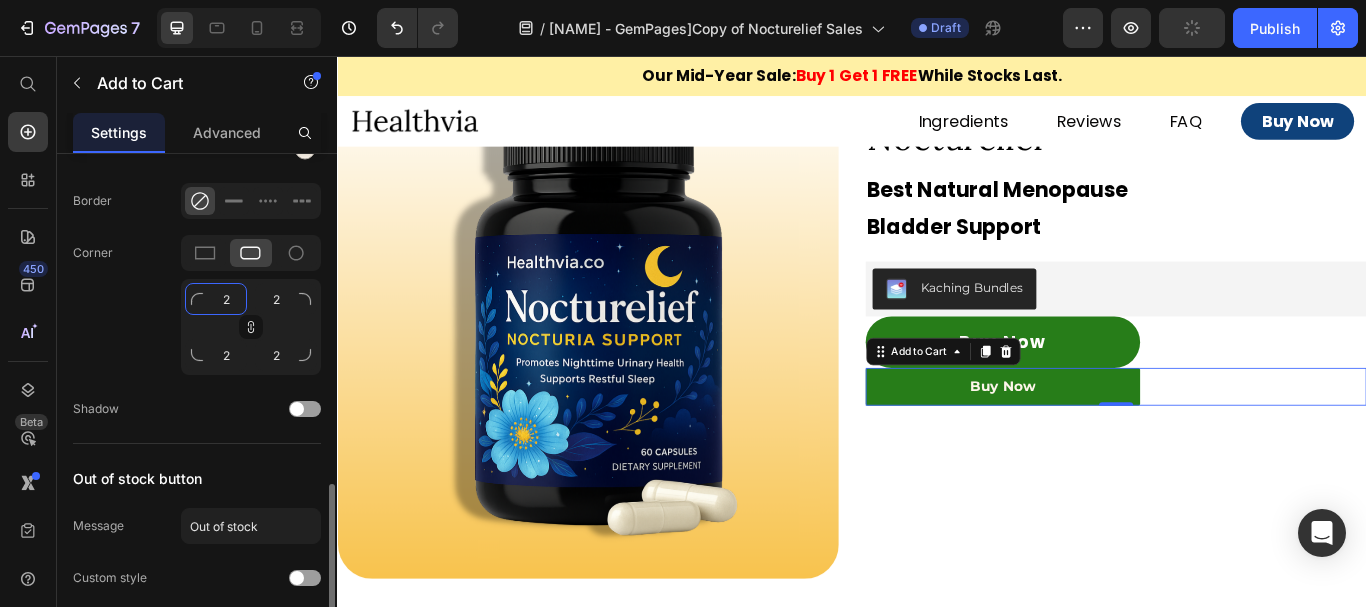 type on "23" 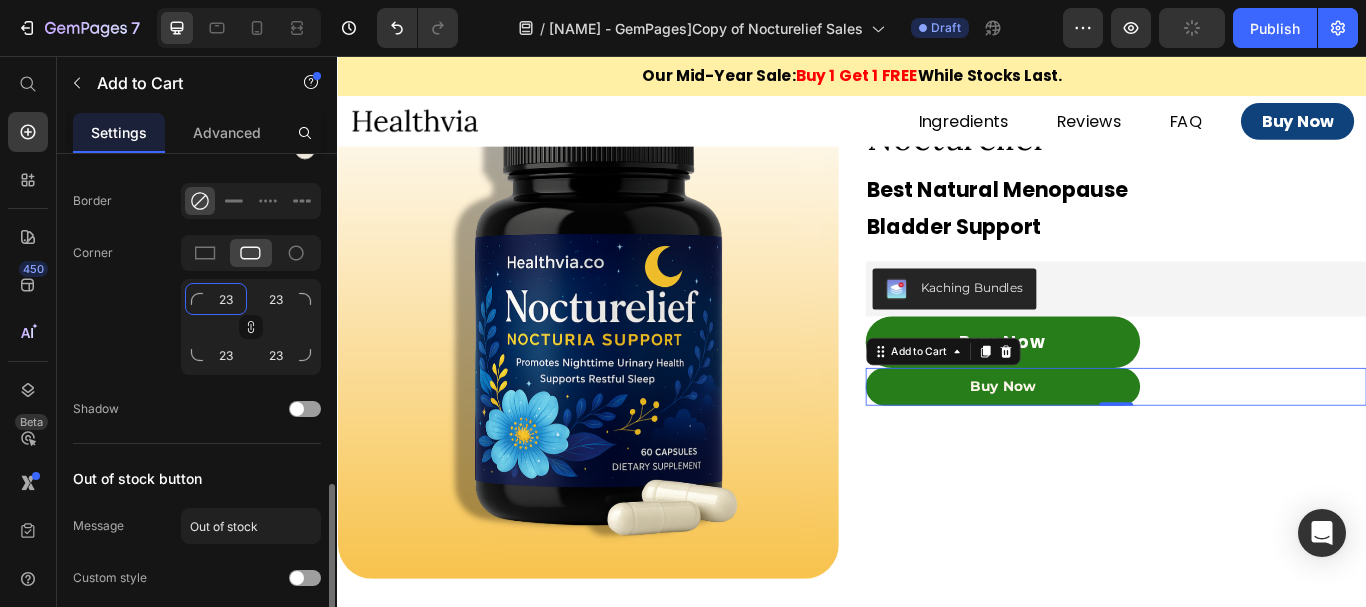 type on "230" 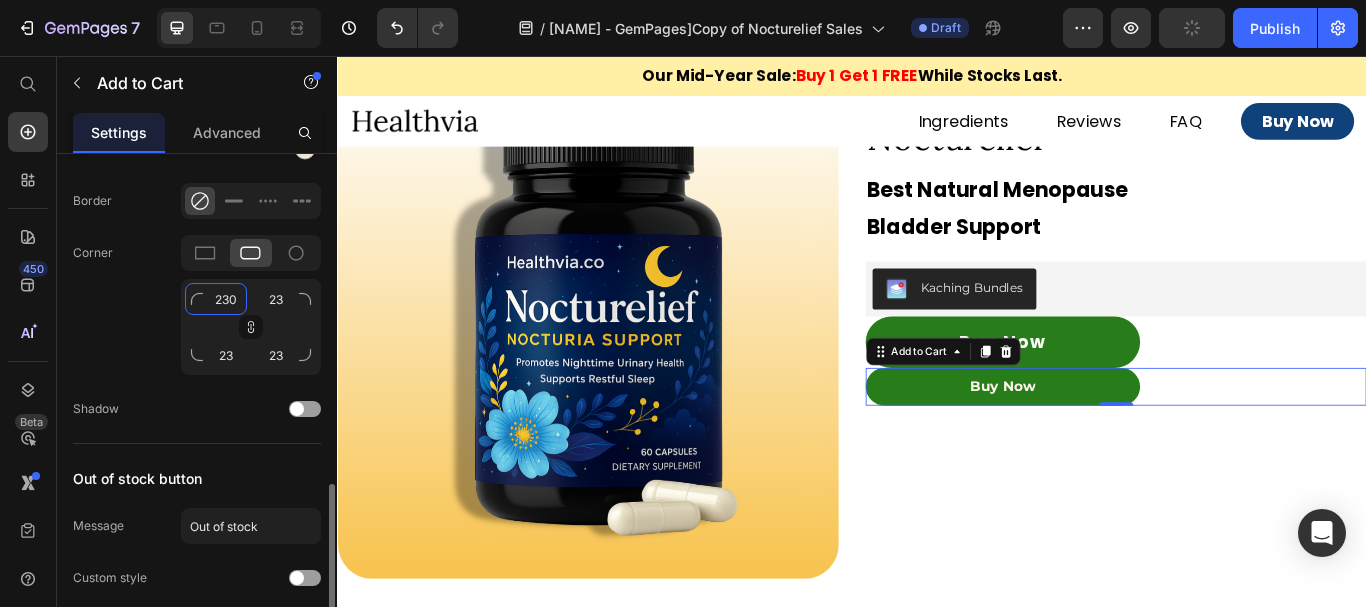type on "230" 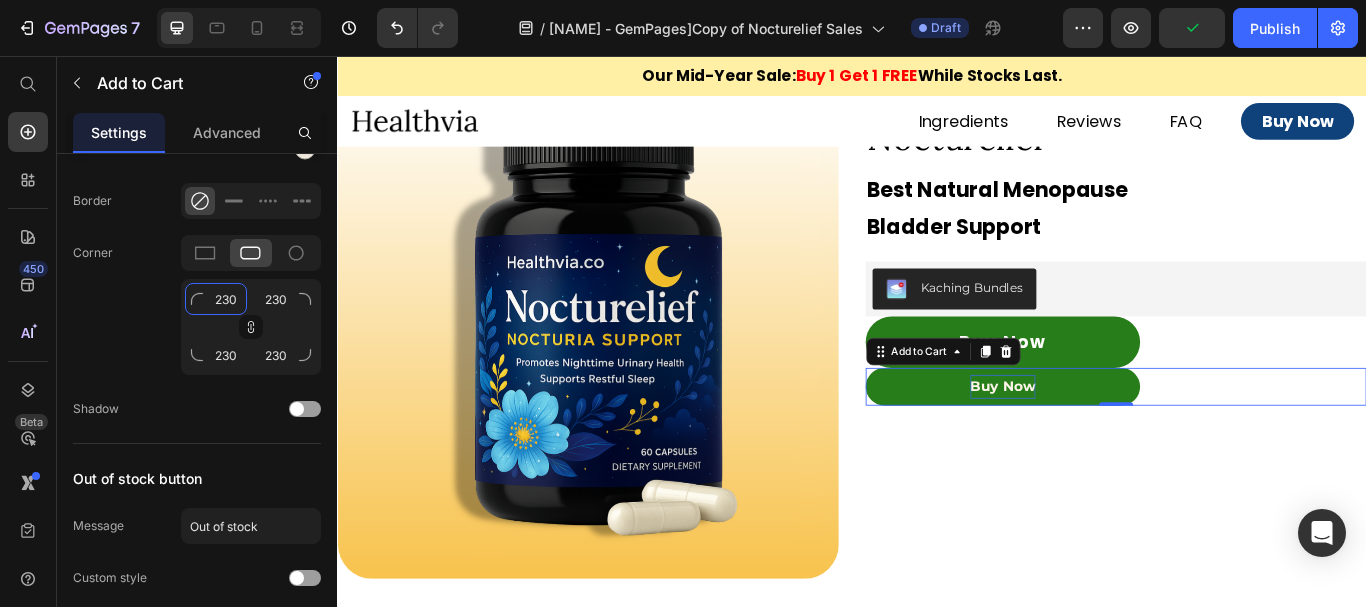type on "230" 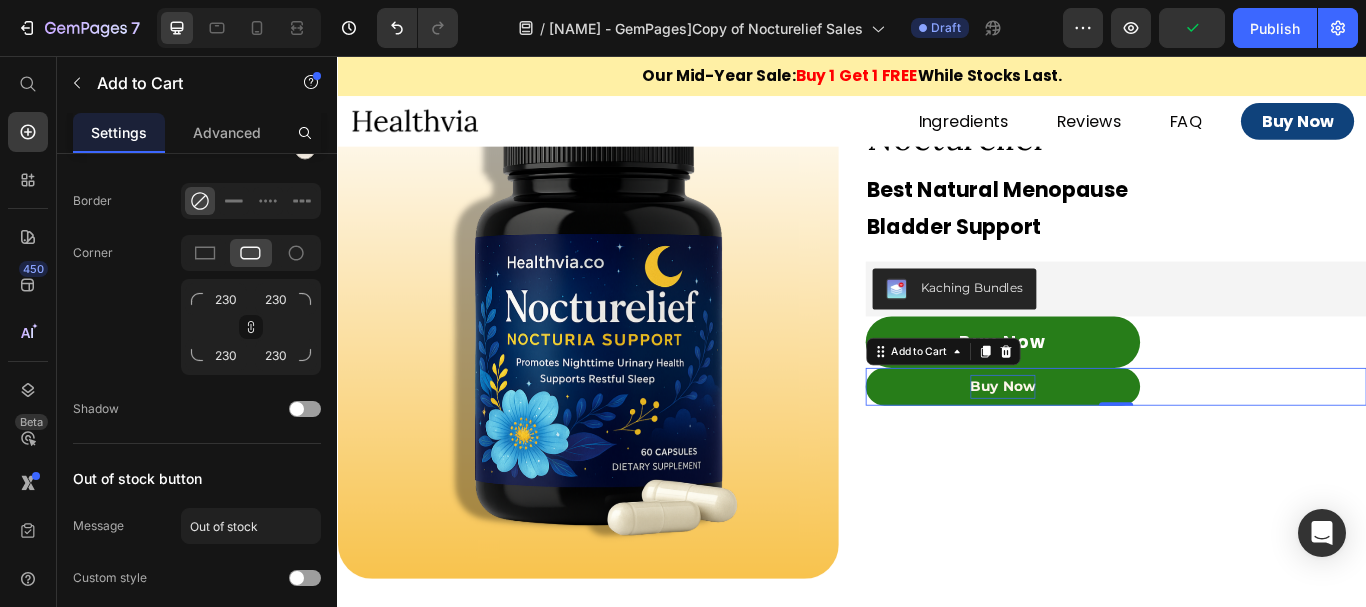 click on "Buy Now" at bounding box center [1113, 442] 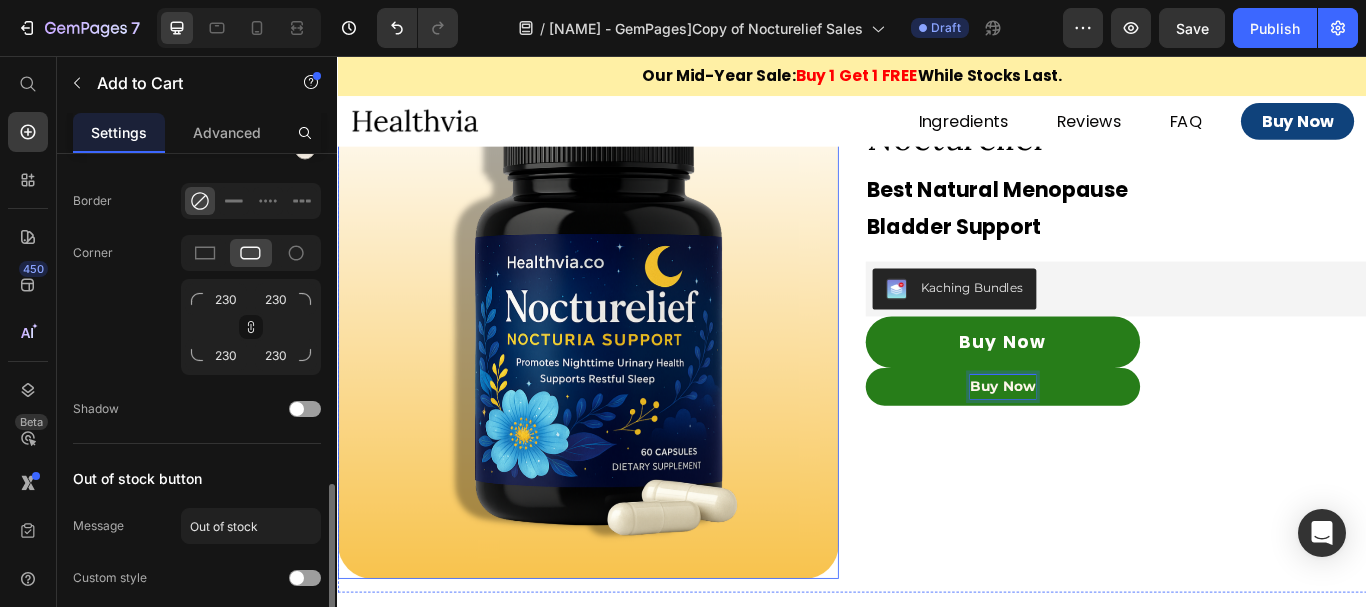 scroll, scrollTop: 11800, scrollLeft: 0, axis: vertical 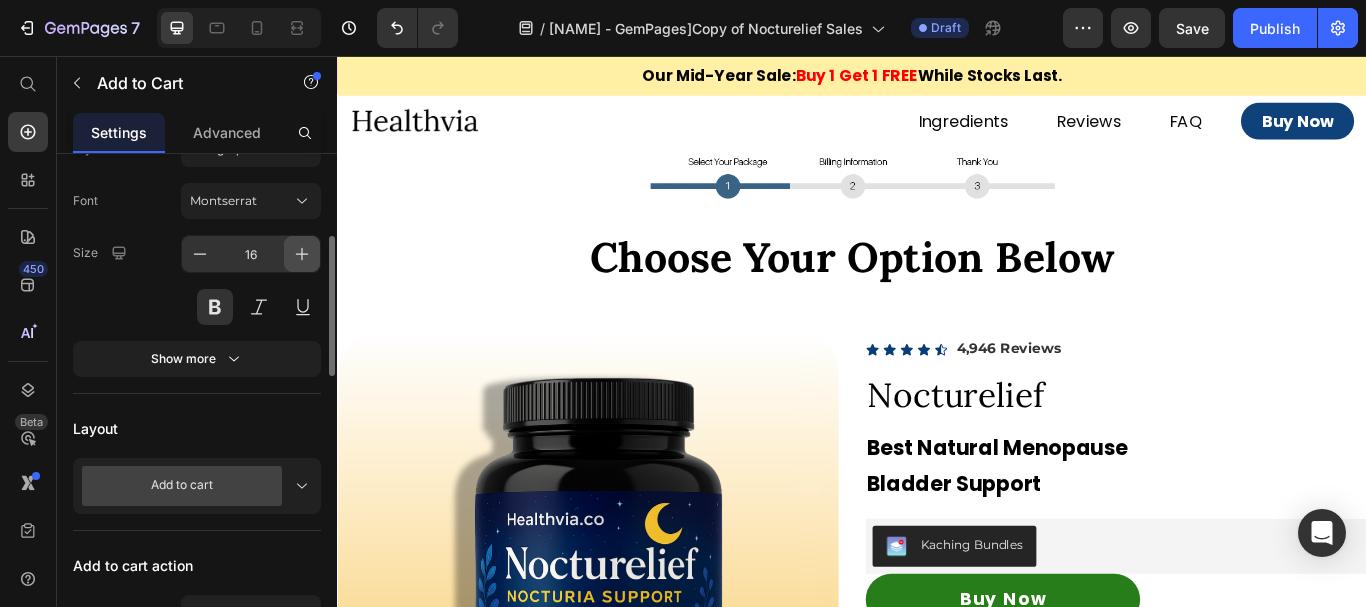 drag, startPoint x: 305, startPoint y: 260, endPoint x: 763, endPoint y: 330, distance: 463.31845 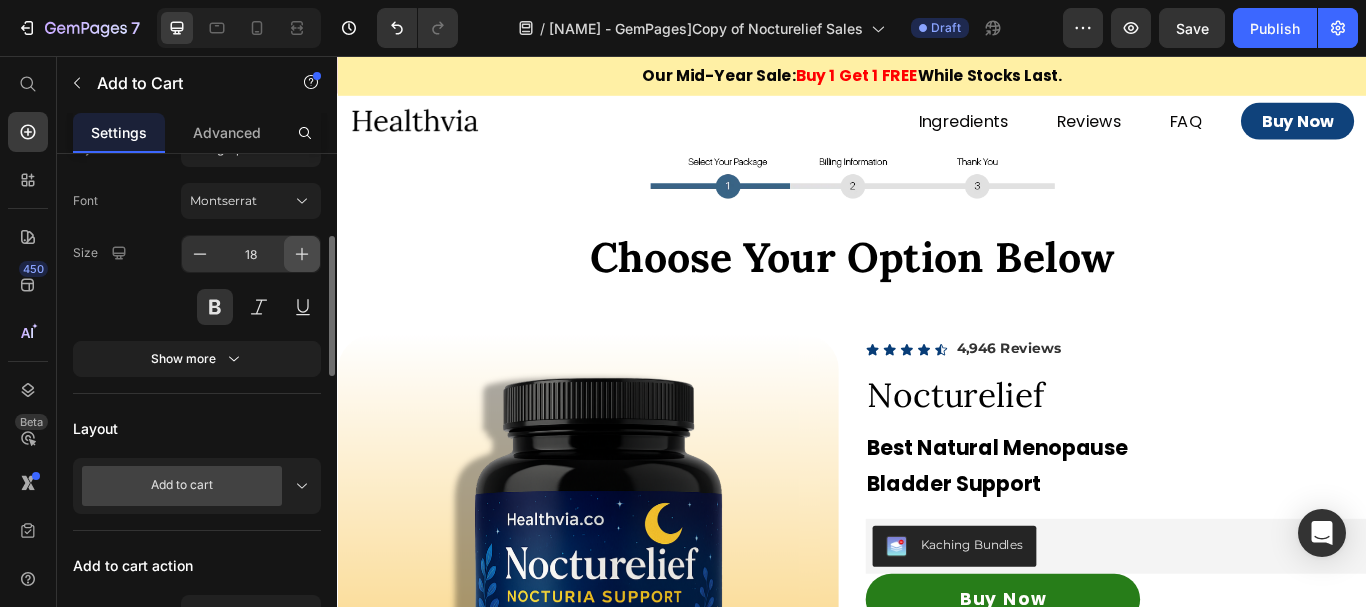 click 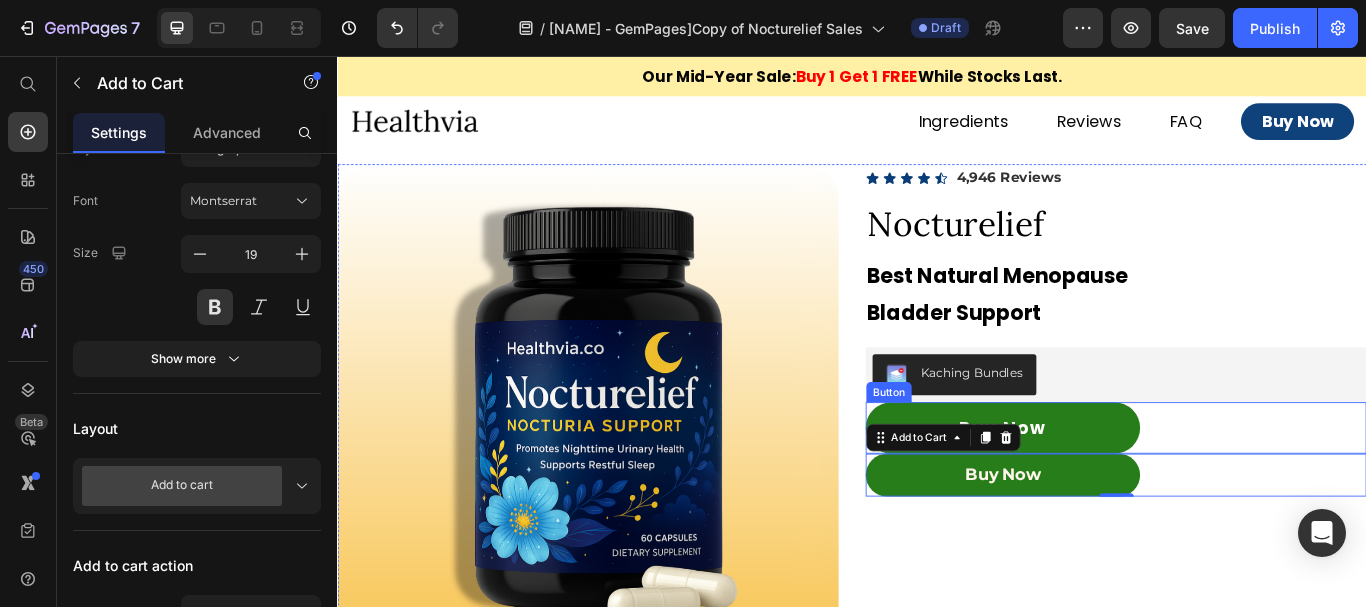 scroll, scrollTop: 12100, scrollLeft: 0, axis: vertical 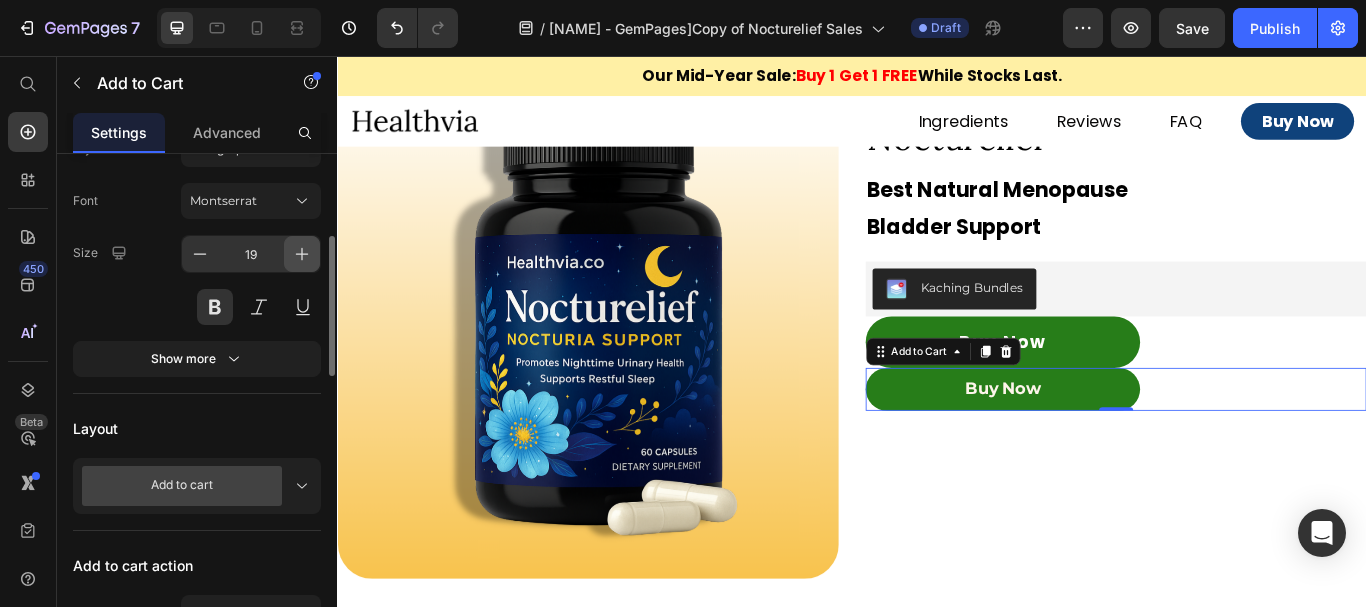 click 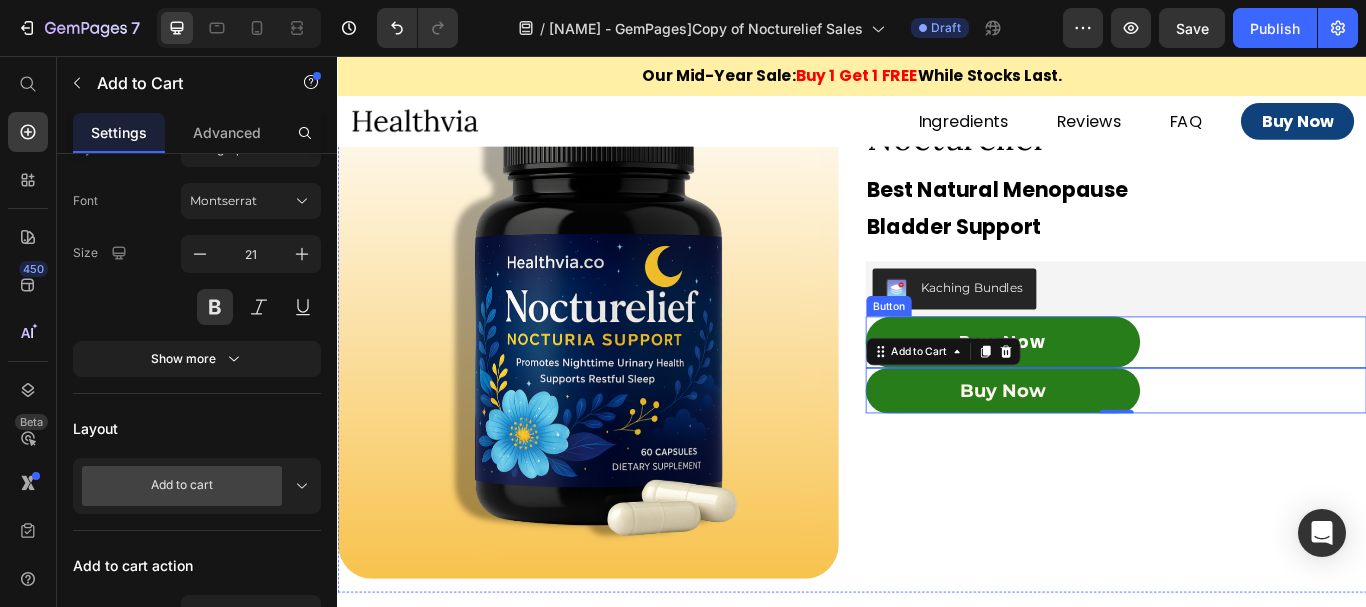 click on "Buy Now Button" at bounding box center (1245, 390) 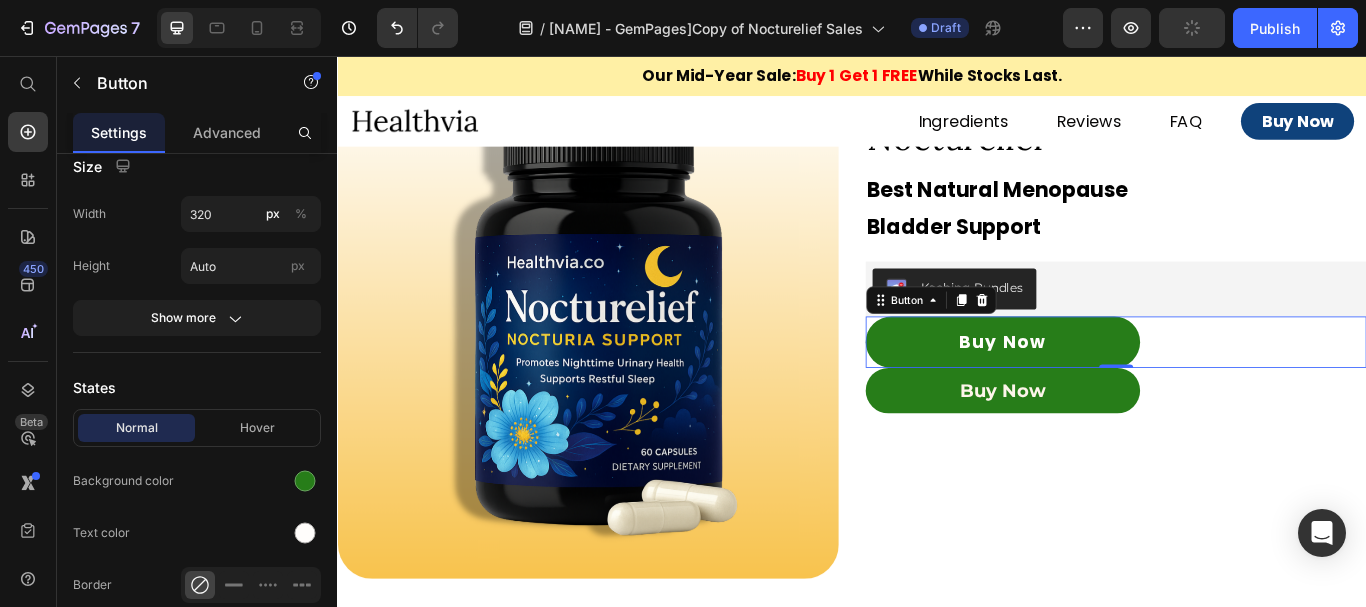 scroll, scrollTop: 0, scrollLeft: 0, axis: both 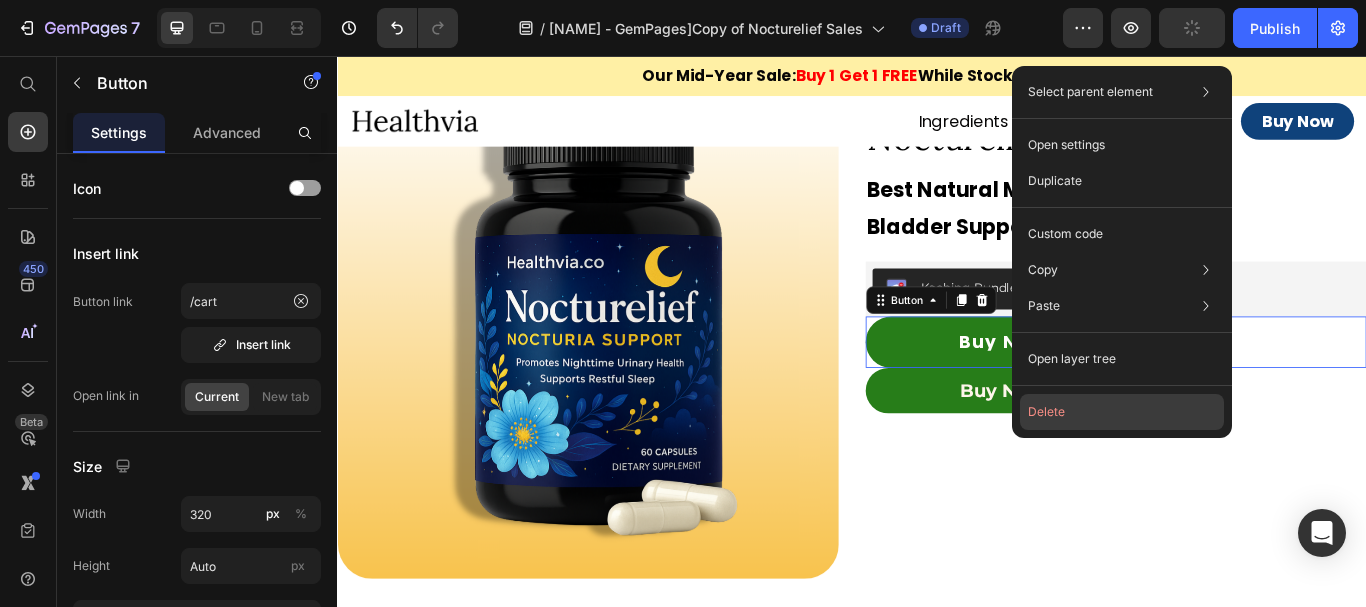 click on "Delete" 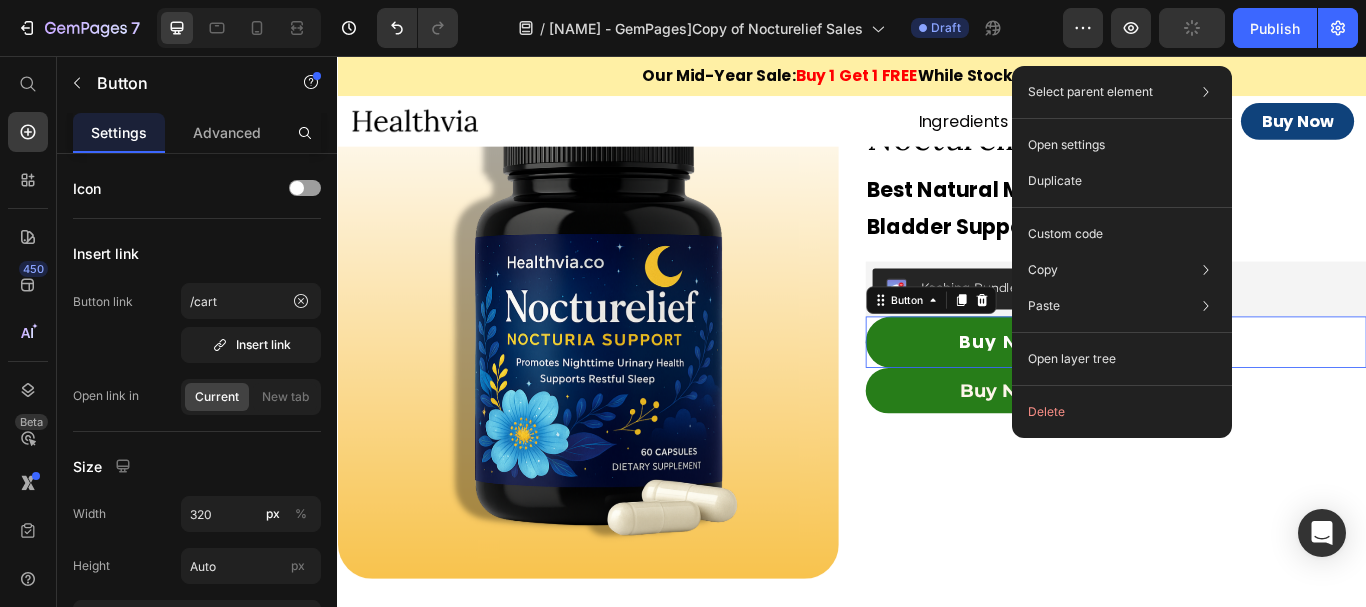click on "Icon Icon Icon Icon
Icon Icon List 4,946 Reviews Text Block Row Nocturelief Text Block Best Natural Menopause  Bladder Support Text Block Kaching Bundles Kaching Bundles Buy Now Button   0 Buy Now Add to Cart" at bounding box center [1245, 382] 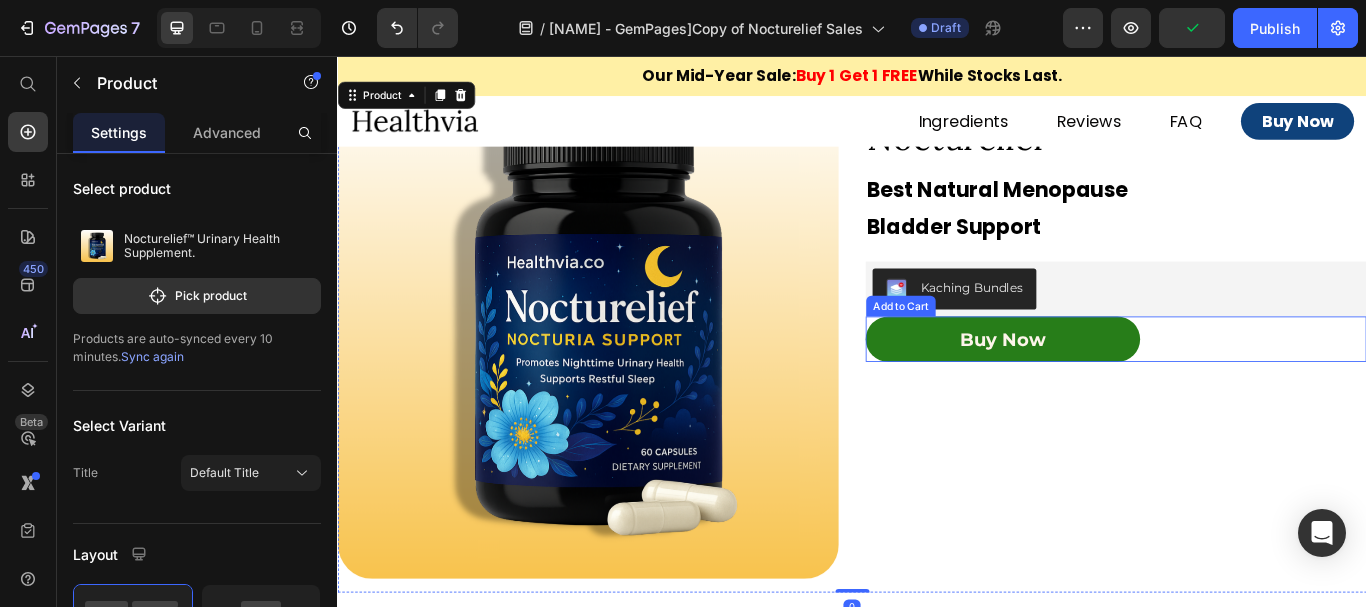 click on "Buy Now" at bounding box center [1113, 387] 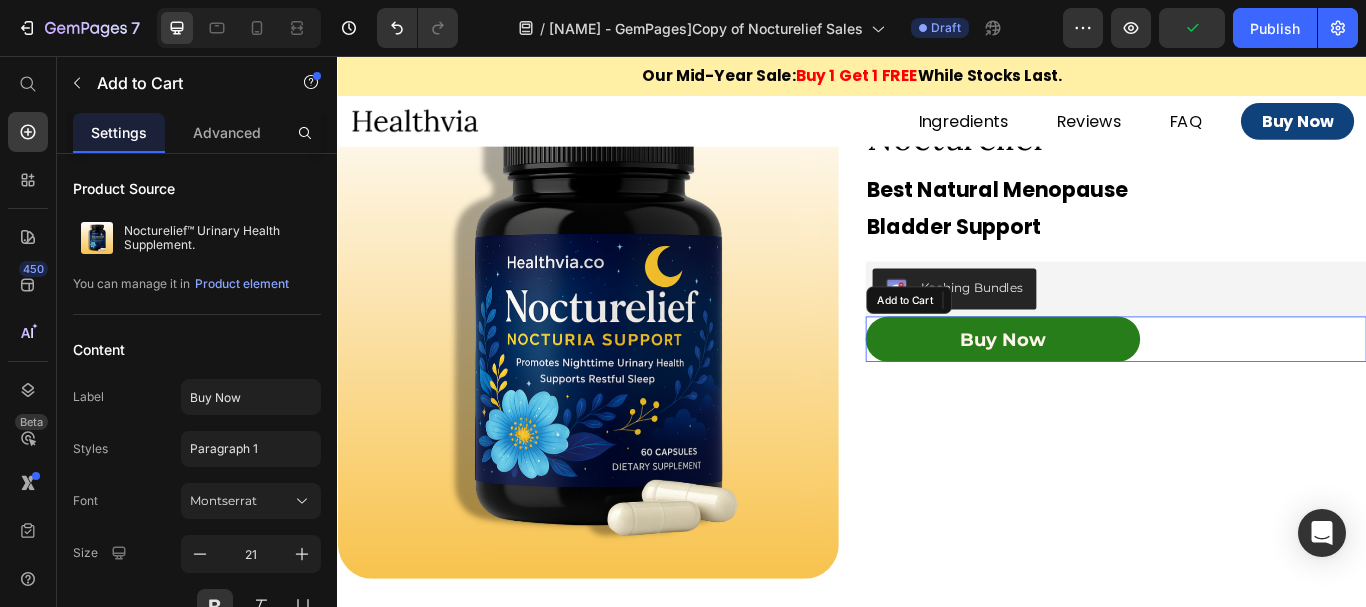 click on "Buy Now" at bounding box center [1113, 387] 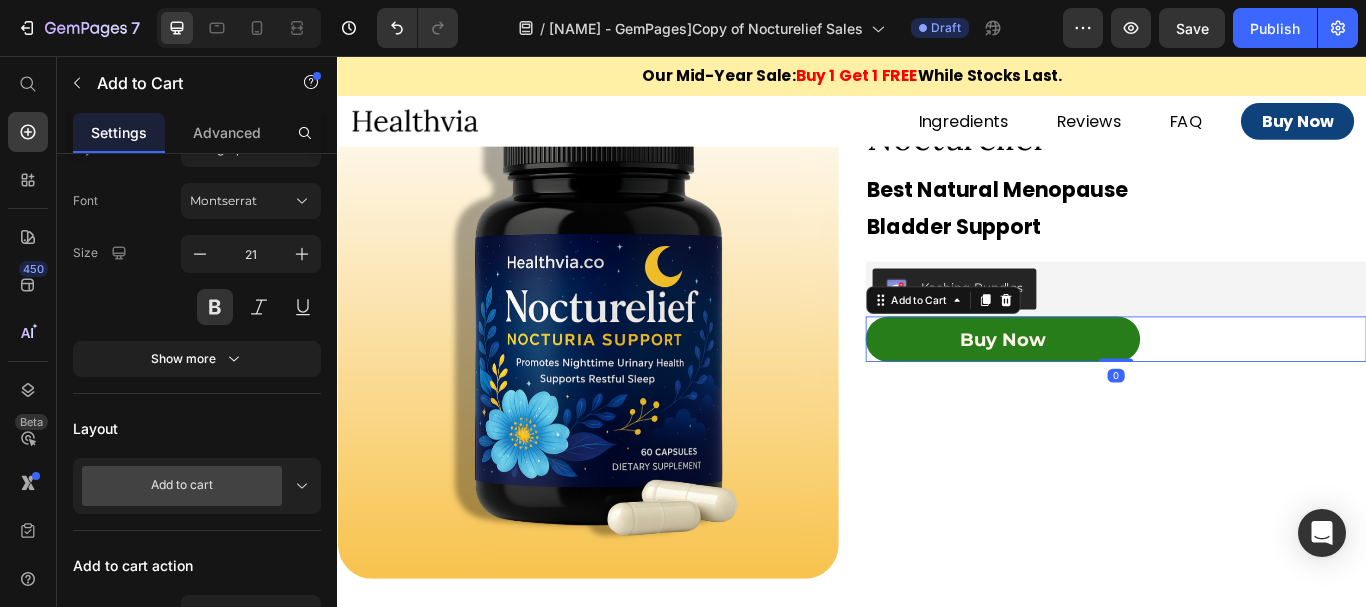 scroll, scrollTop: 600, scrollLeft: 0, axis: vertical 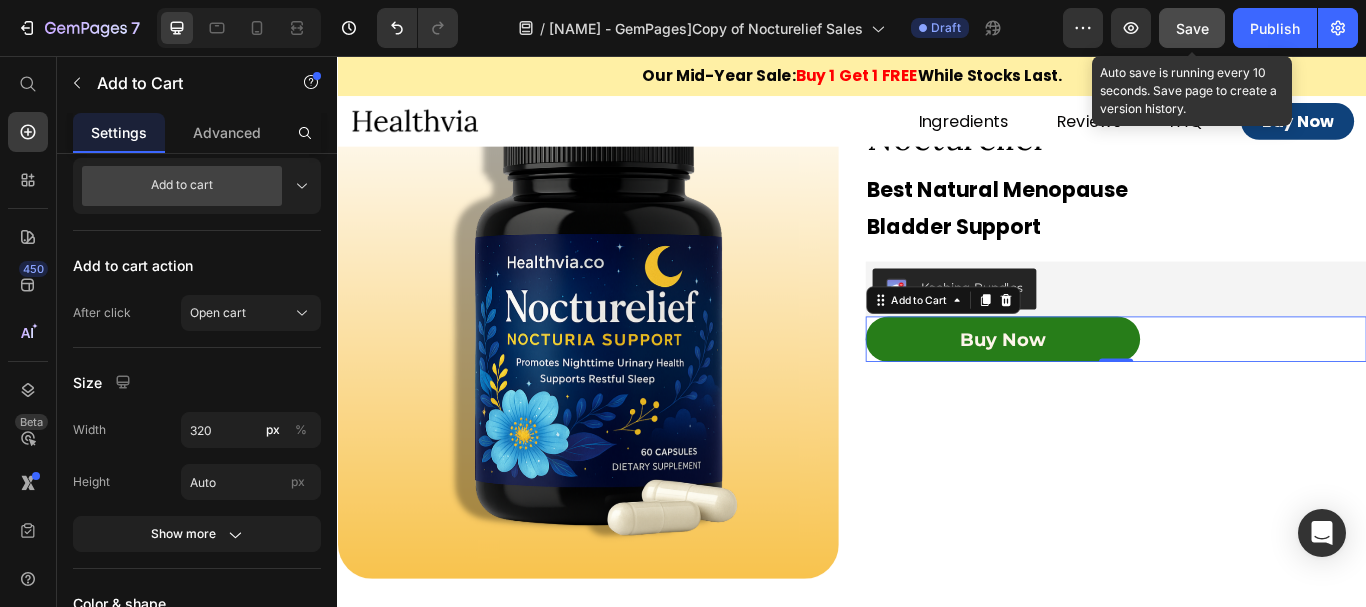drag, startPoint x: 1186, startPoint y: 32, endPoint x: 1055, endPoint y: 9, distance: 133.00375 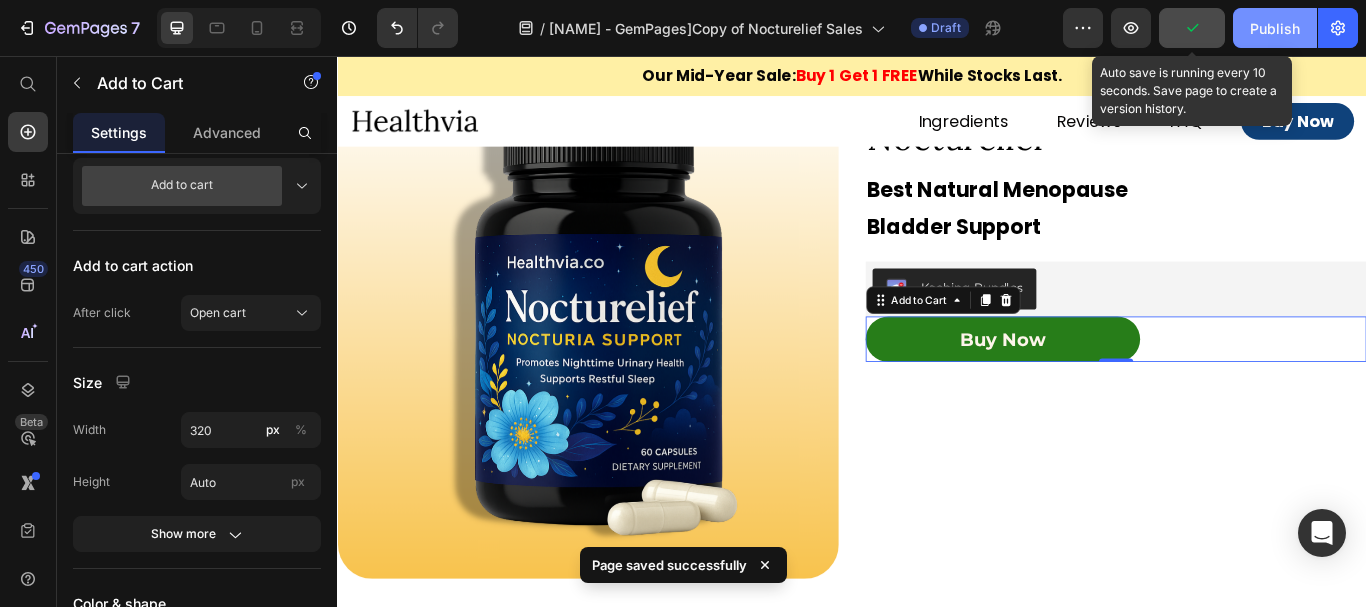 drag, startPoint x: 1269, startPoint y: 32, endPoint x: 1074, endPoint y: 150, distance: 227.92323 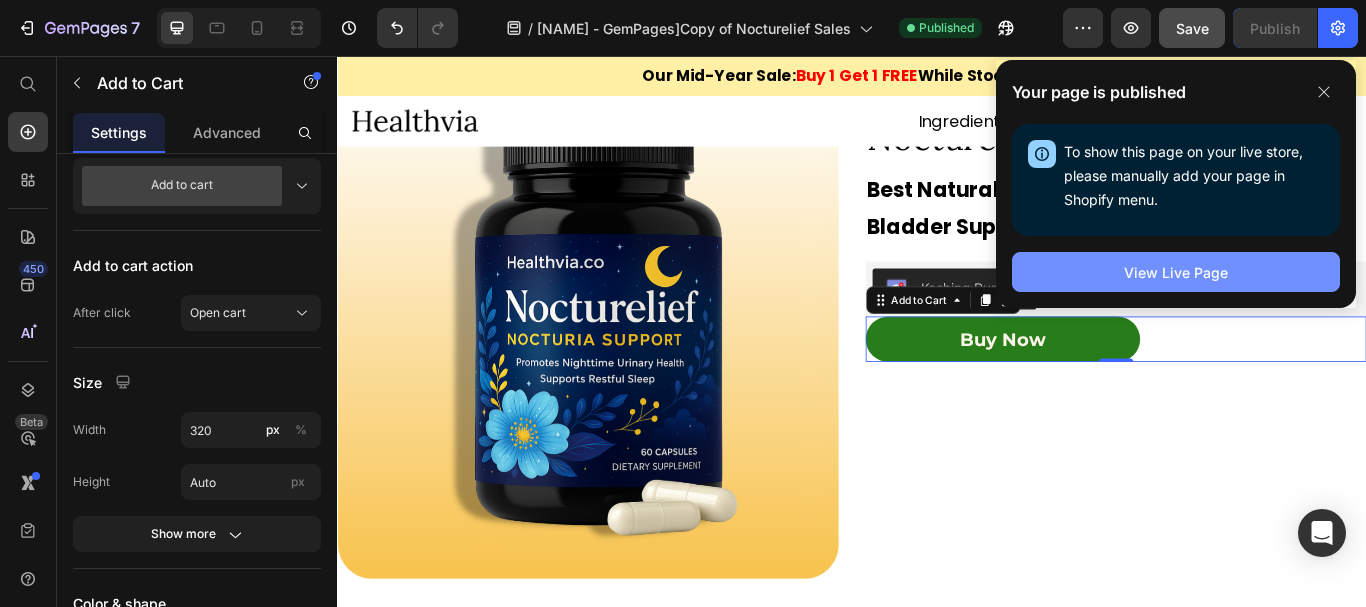 click on "View Live Page" at bounding box center (1176, 272) 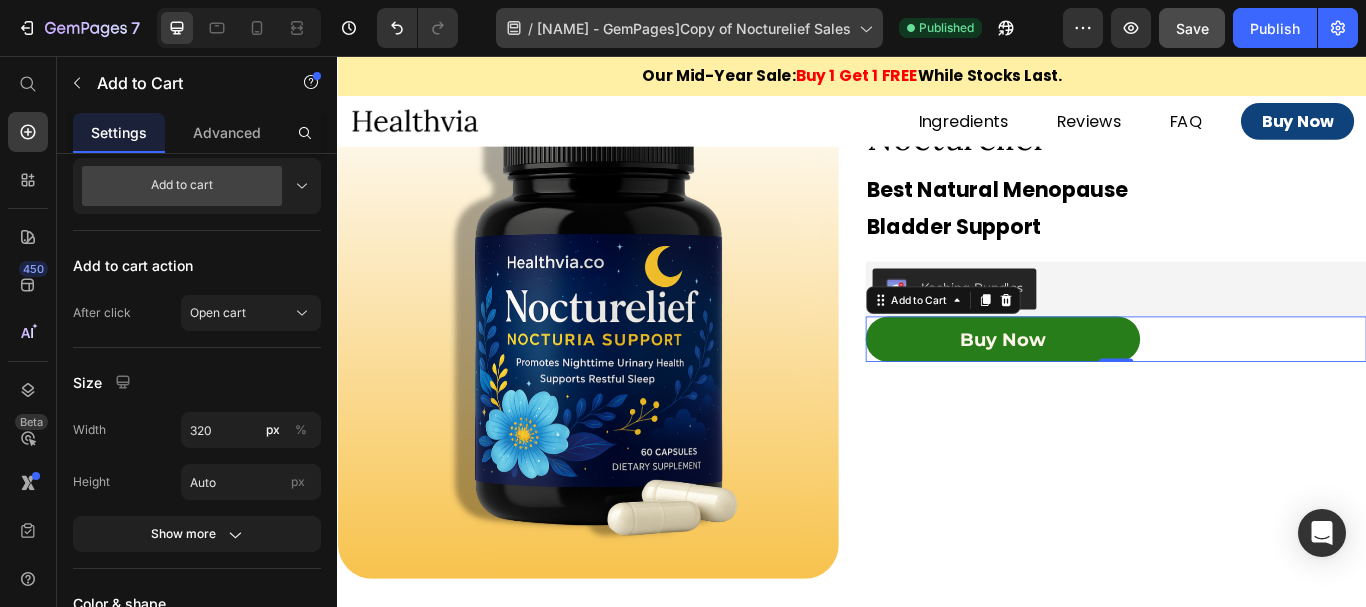 scroll, scrollTop: 11800, scrollLeft: 0, axis: vertical 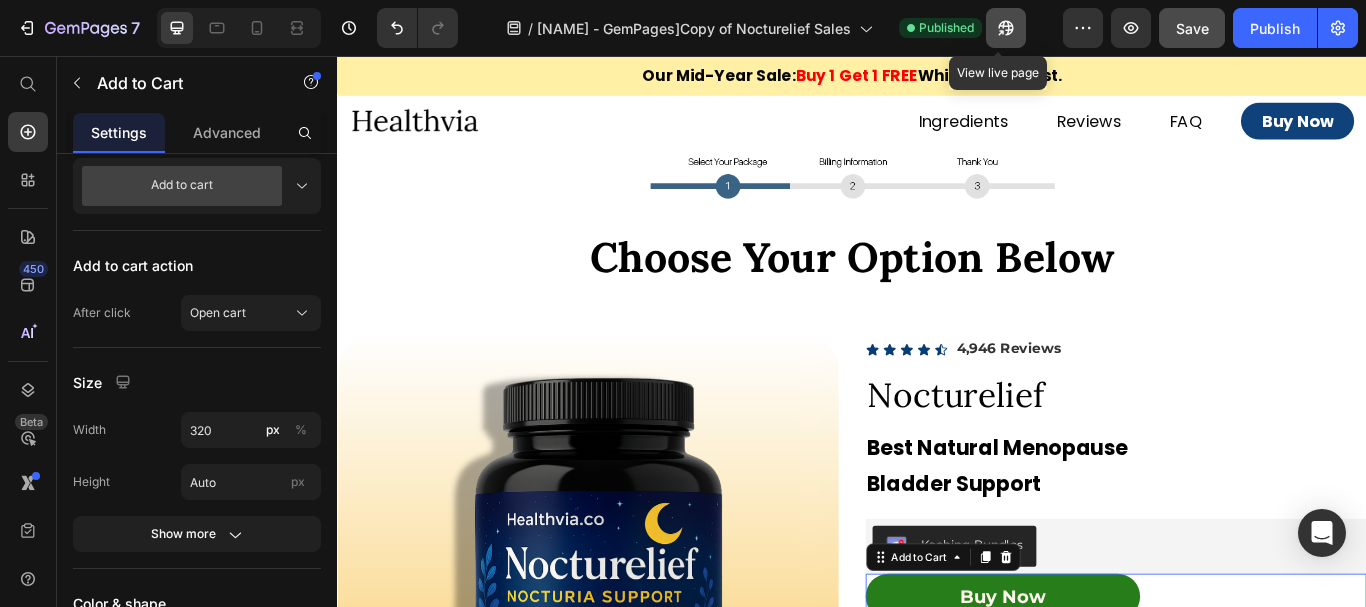 click 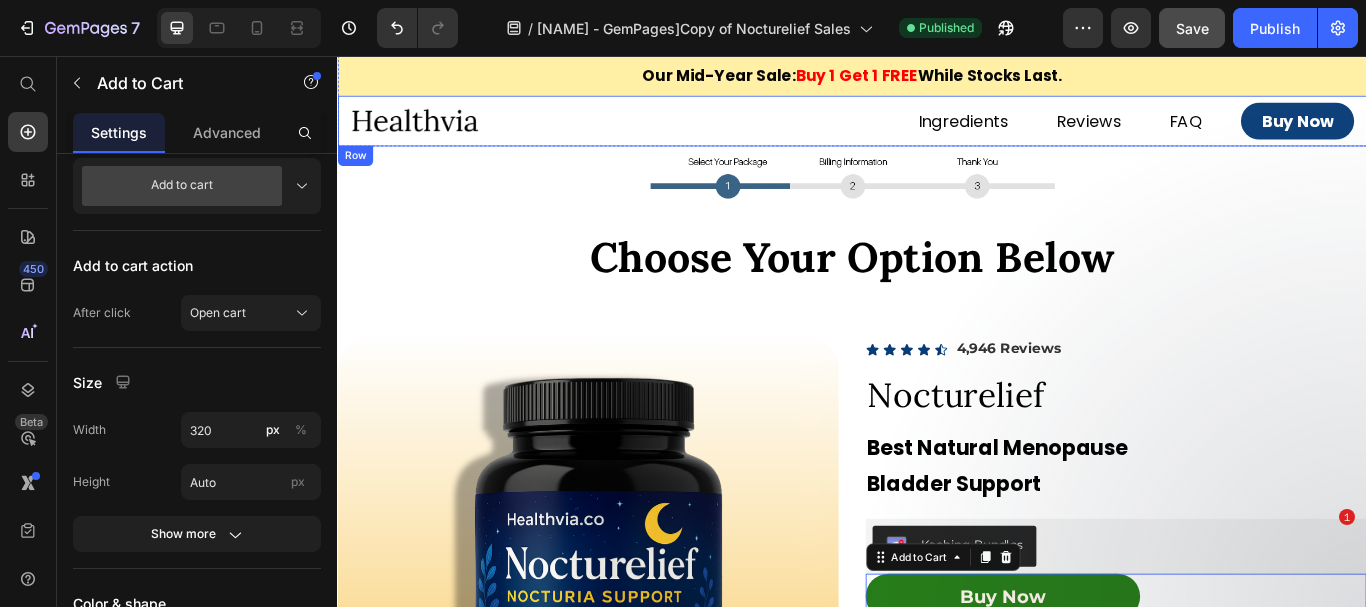 click on "Our Mid-Year Sale:  Buy 1 Get 1 FREE  While Stocks Last." at bounding box center [937, 79] 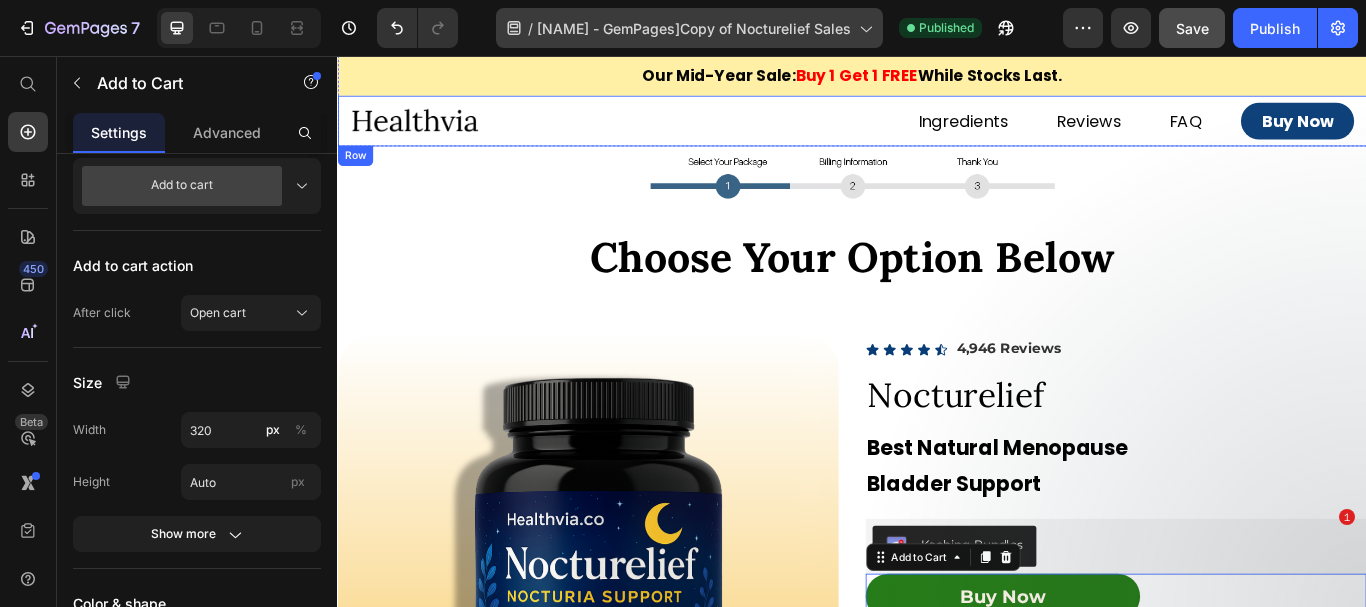 click at bounding box center (937, 196) 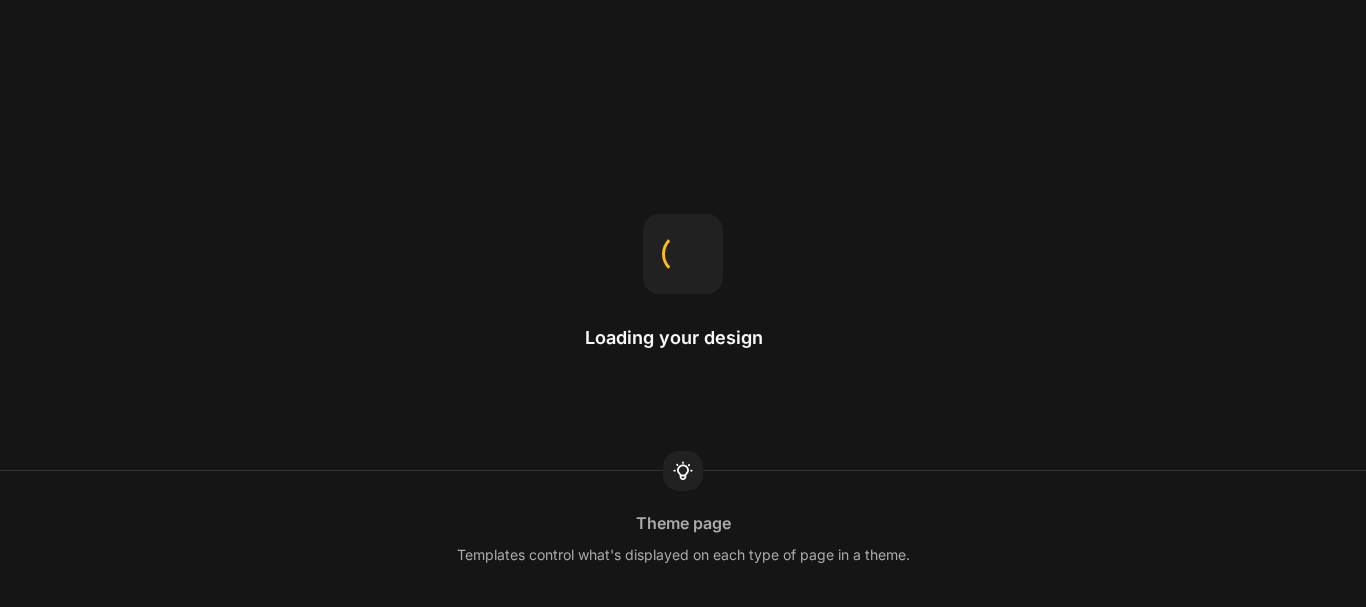 scroll, scrollTop: 0, scrollLeft: 0, axis: both 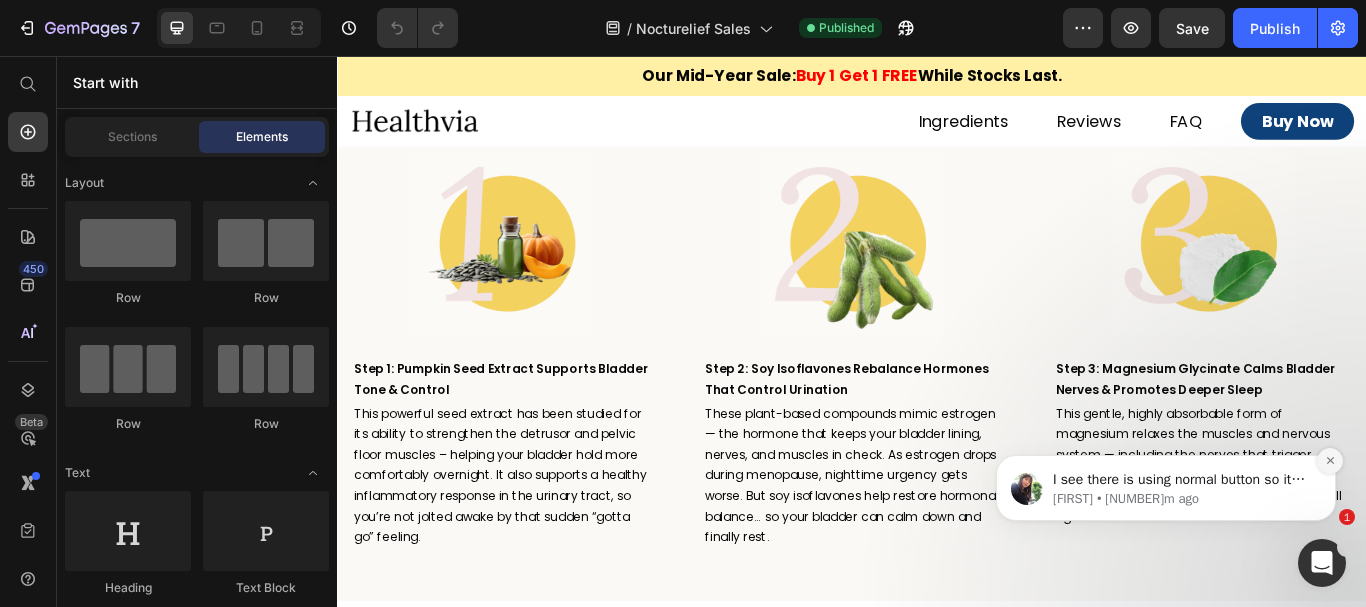 click 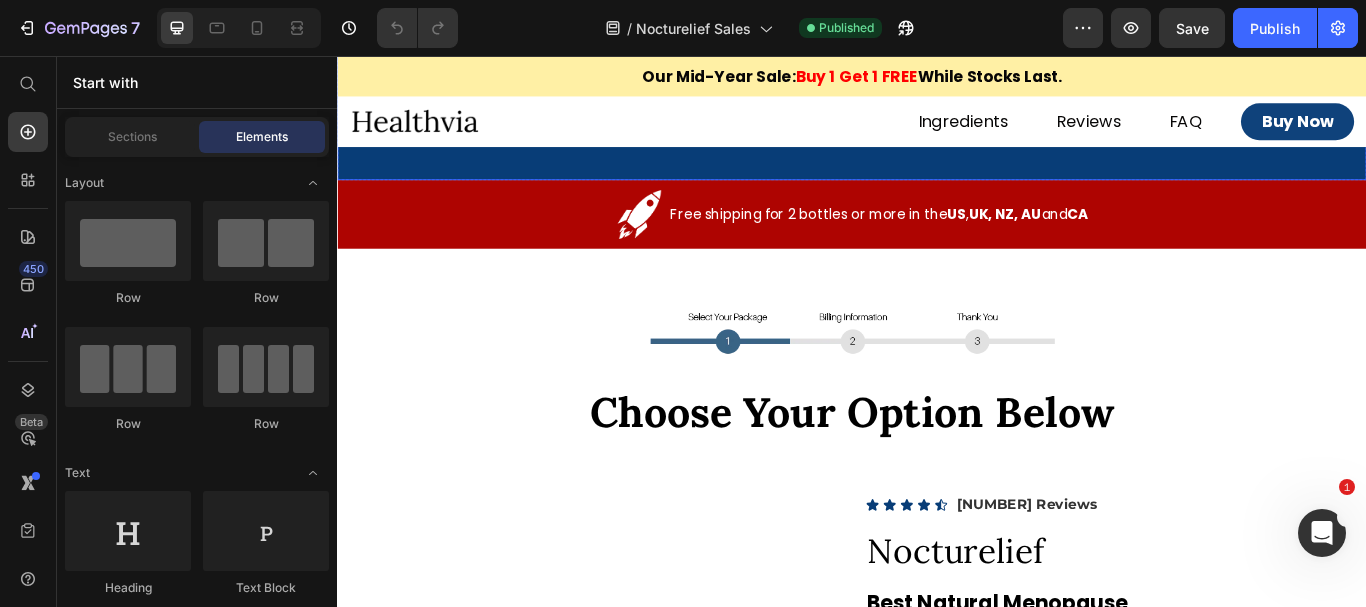 scroll, scrollTop: 12300, scrollLeft: 0, axis: vertical 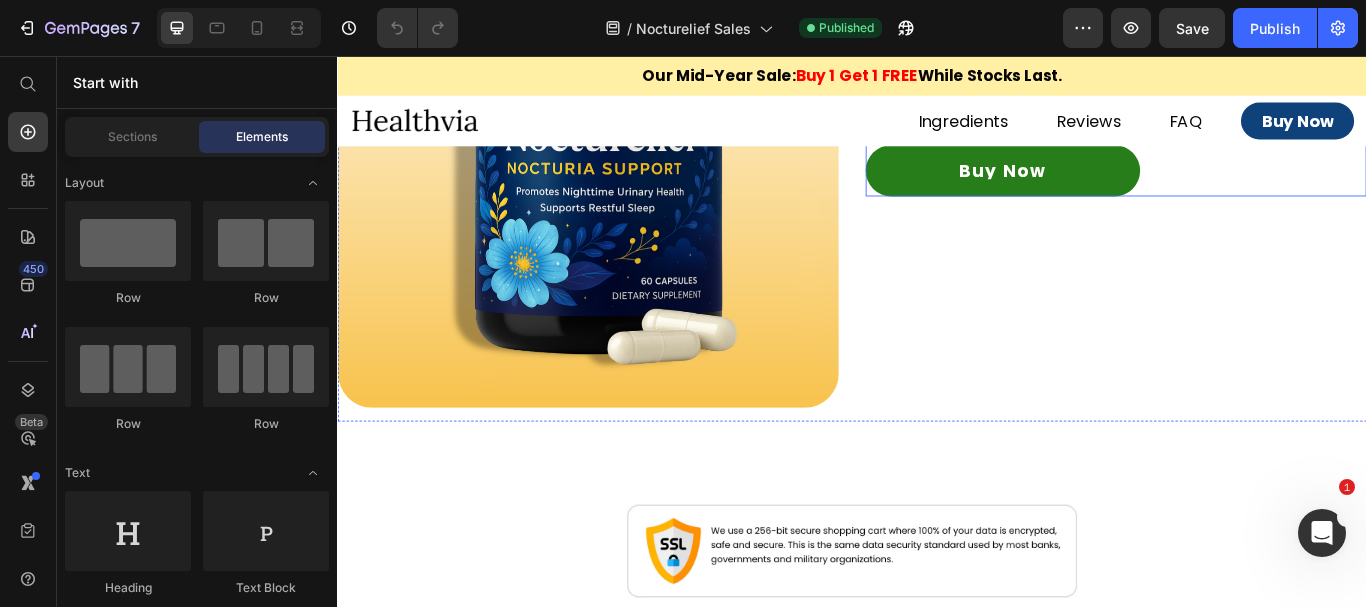 click on "Buy Now" at bounding box center (1113, 190) 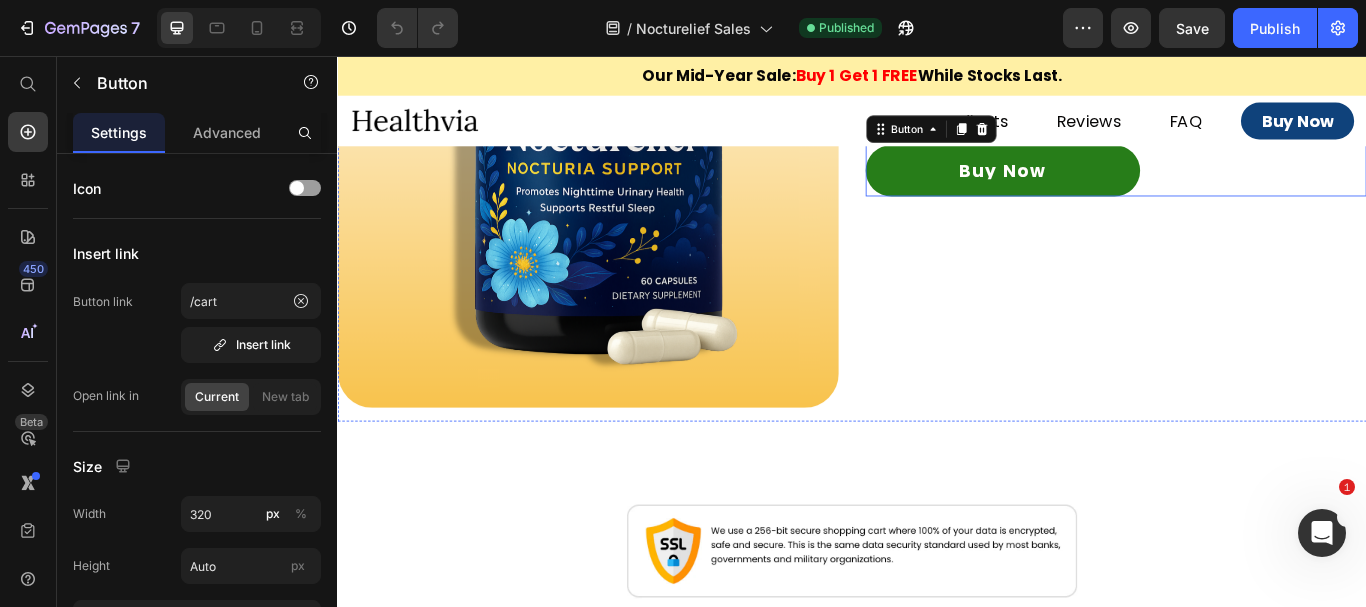 scroll, scrollTop: 12100, scrollLeft: 0, axis: vertical 